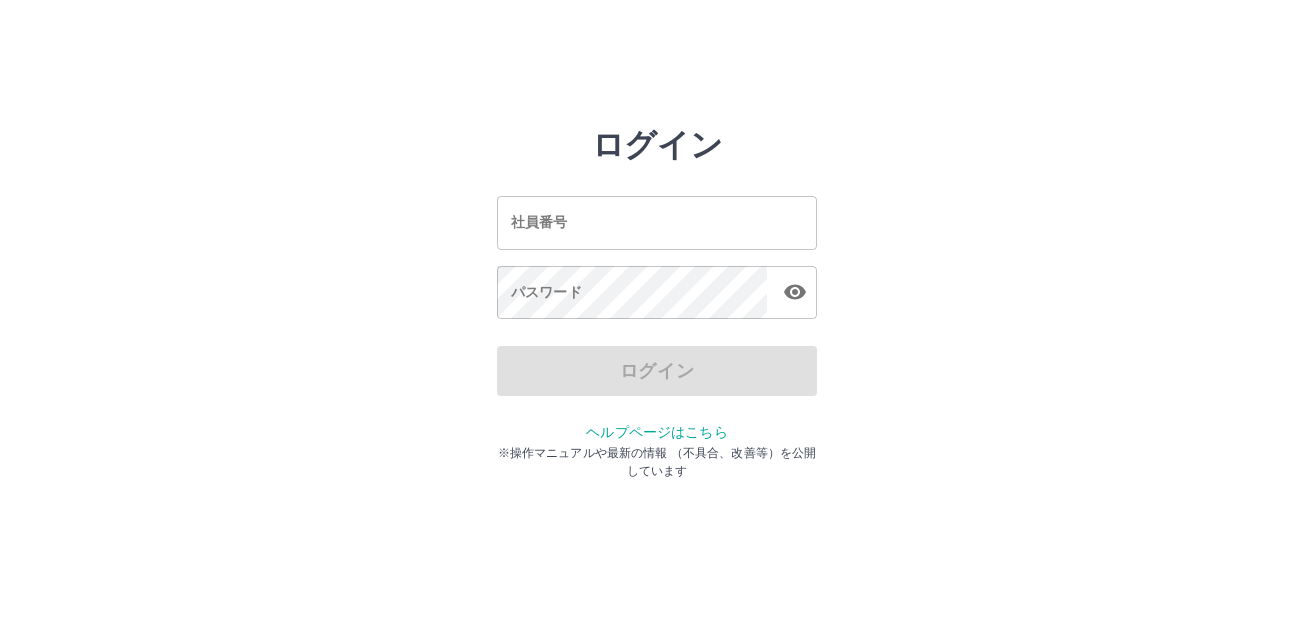scroll, scrollTop: 0, scrollLeft: 0, axis: both 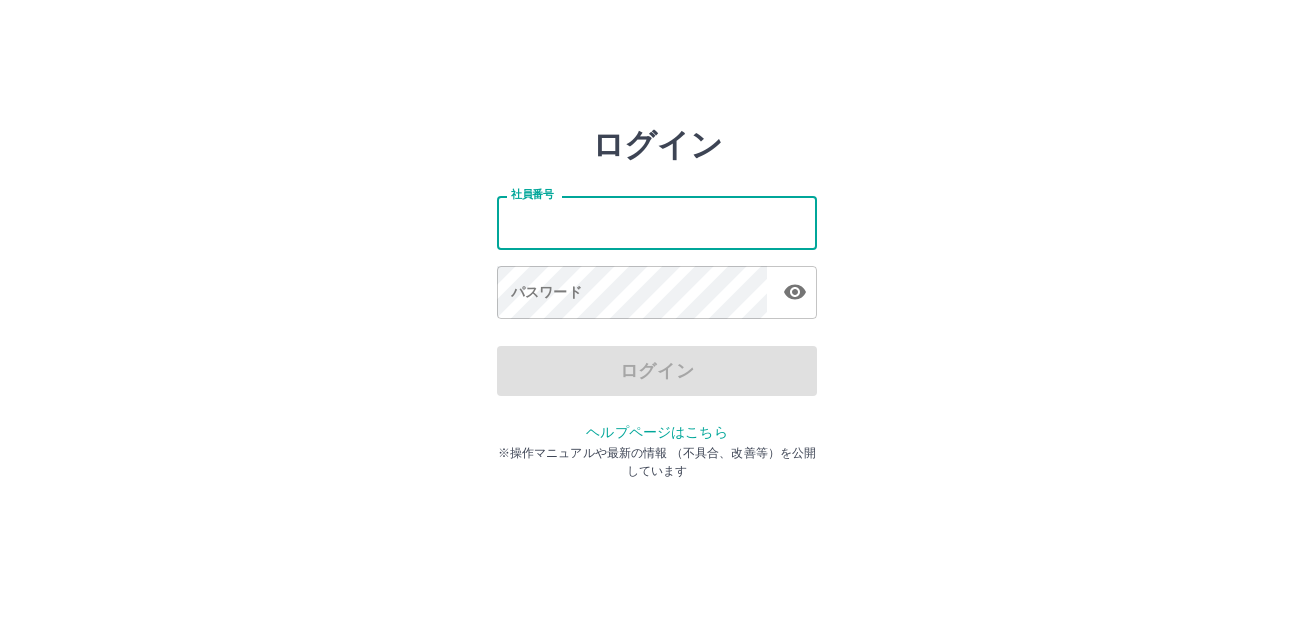 click on "社員番号" at bounding box center [657, 222] 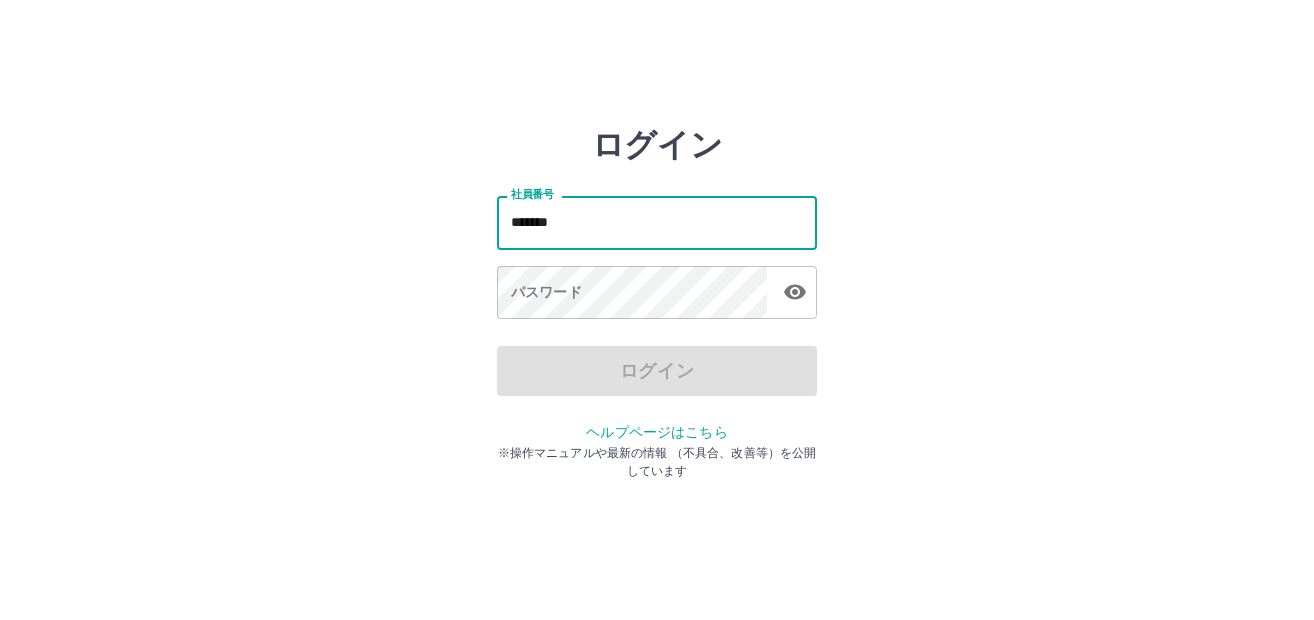 type on "*******" 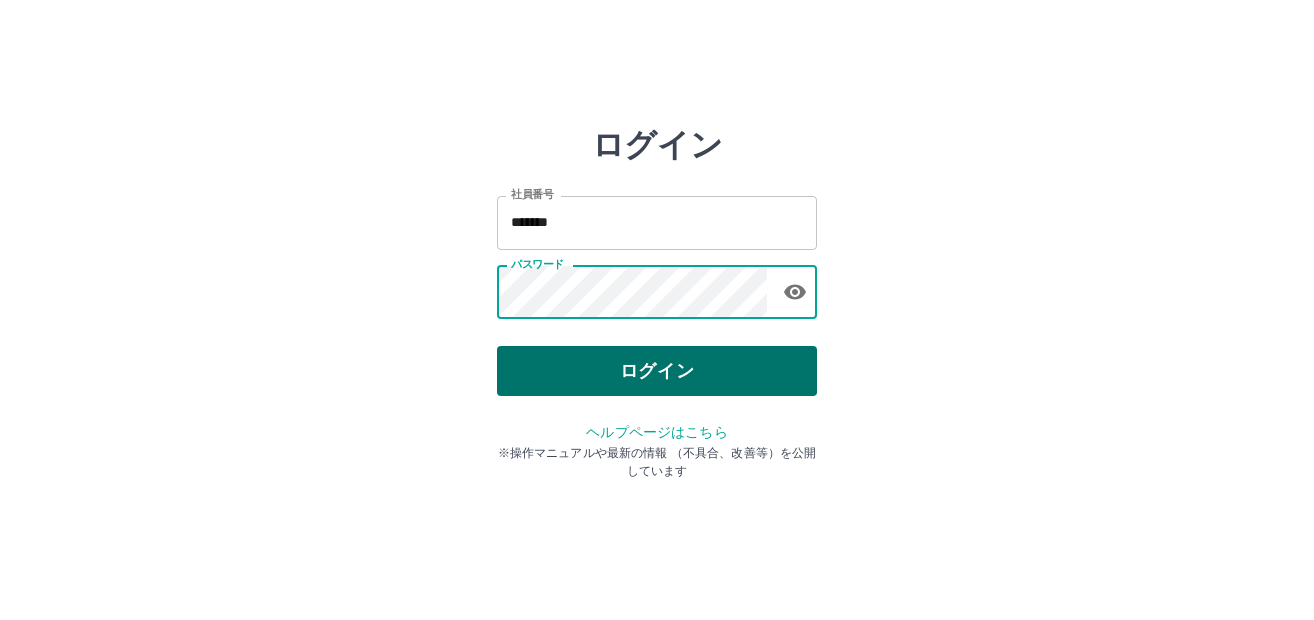 click on "ログイン" at bounding box center [657, 371] 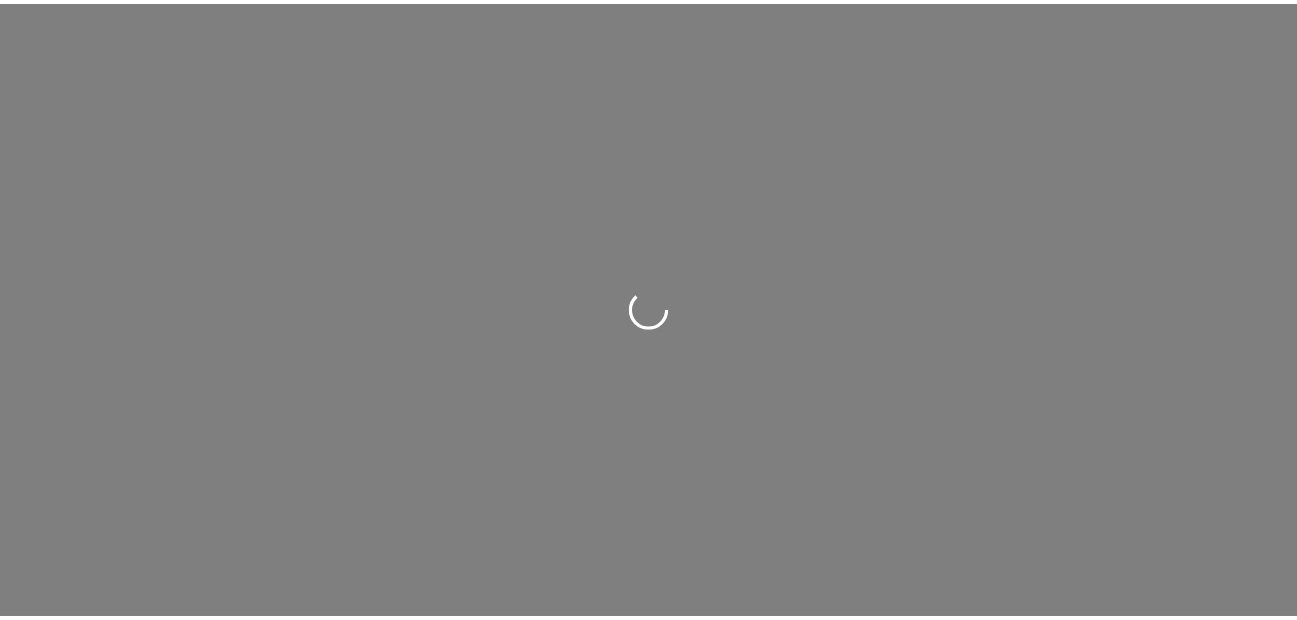 scroll, scrollTop: 0, scrollLeft: 0, axis: both 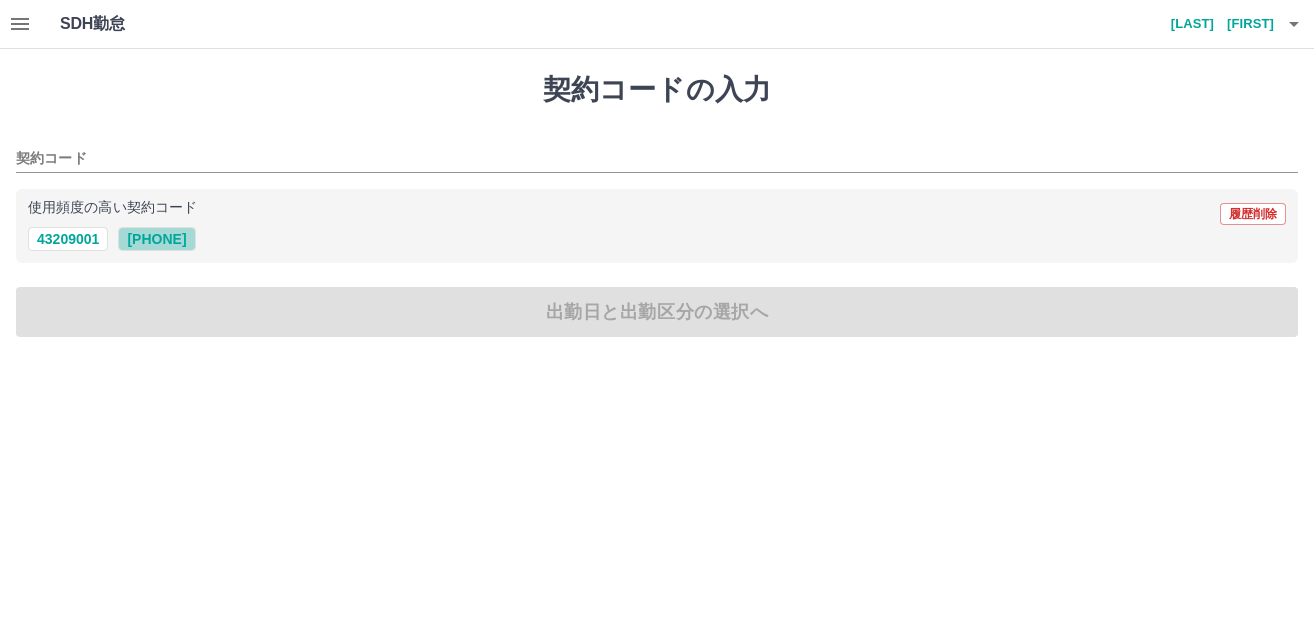 click on "[PHONE]" at bounding box center [156, 239] 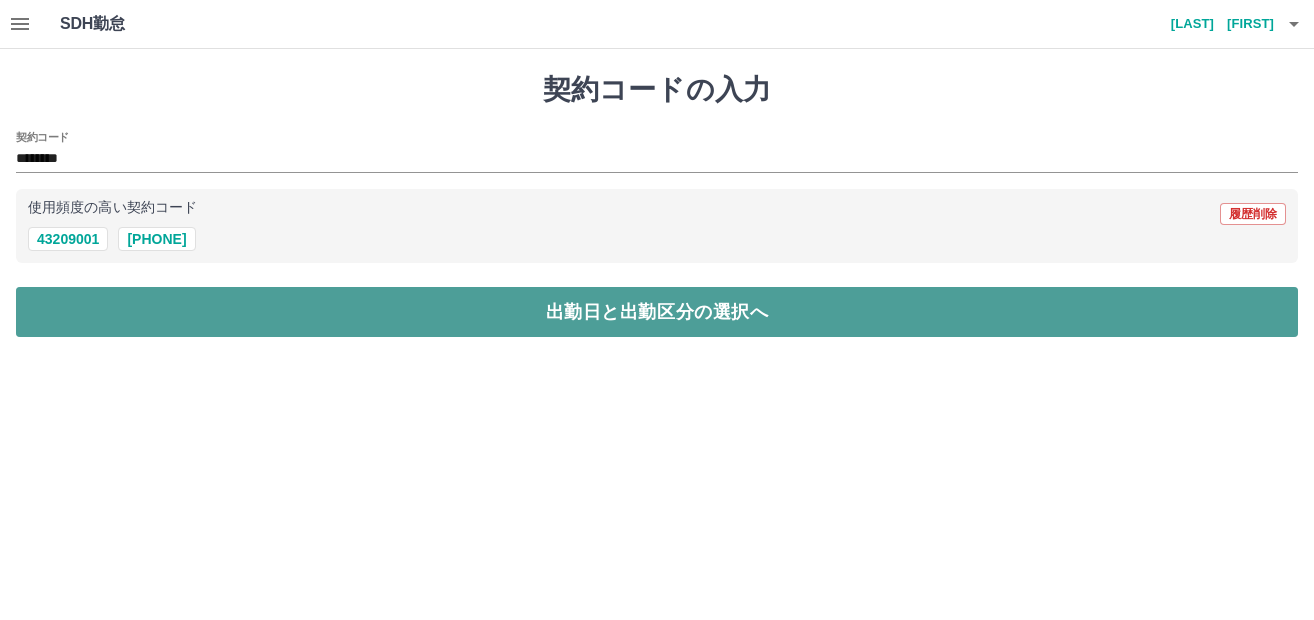 click on "出勤日と出勤区分の選択へ" at bounding box center (657, 312) 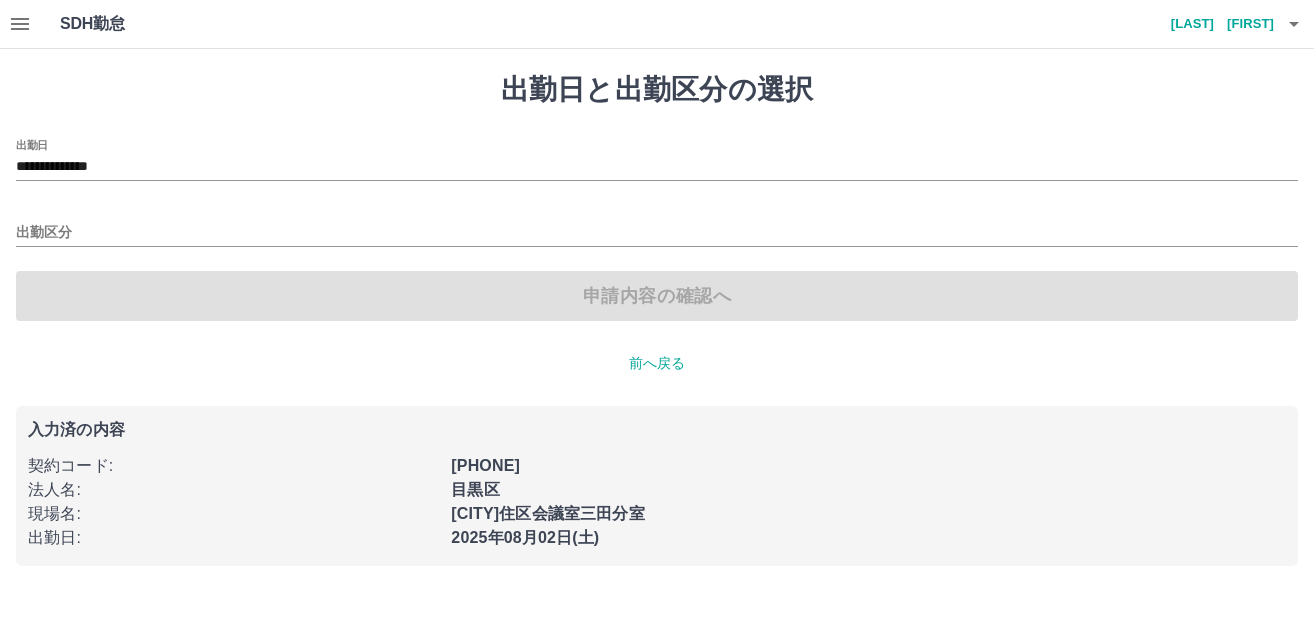 click on "申請内容の確認へ" at bounding box center (657, 296) 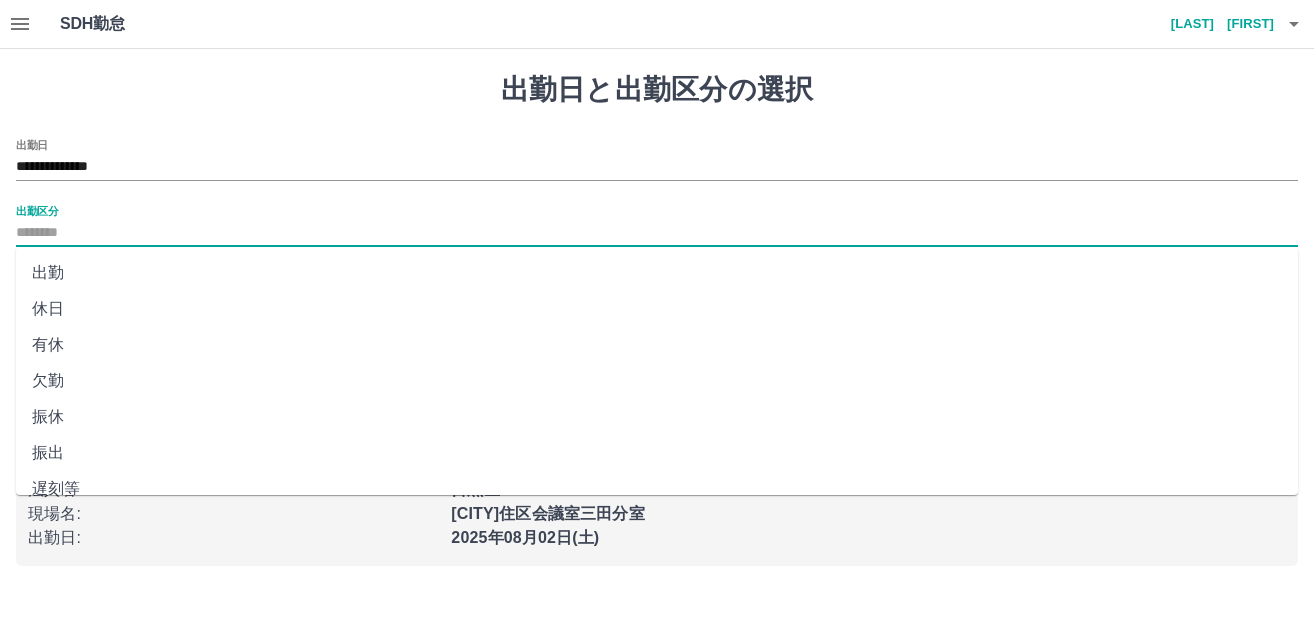 click on "出勤区分" at bounding box center (657, 233) 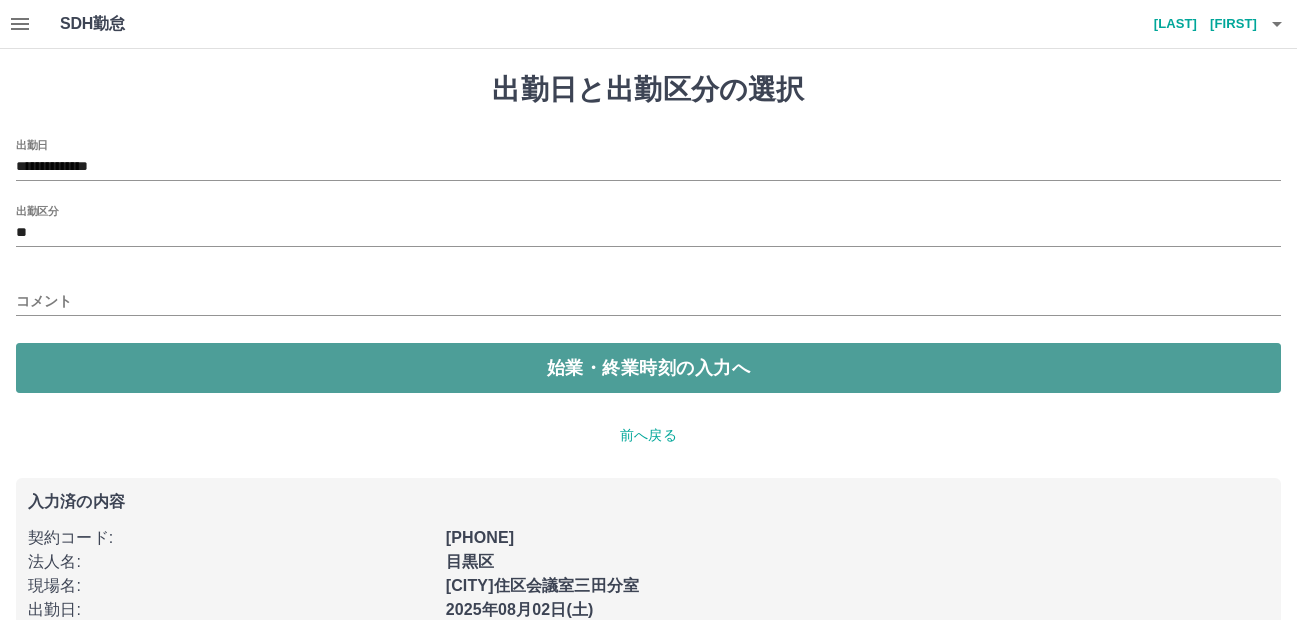 click on "始業・終業時刻の入力へ" at bounding box center [648, 368] 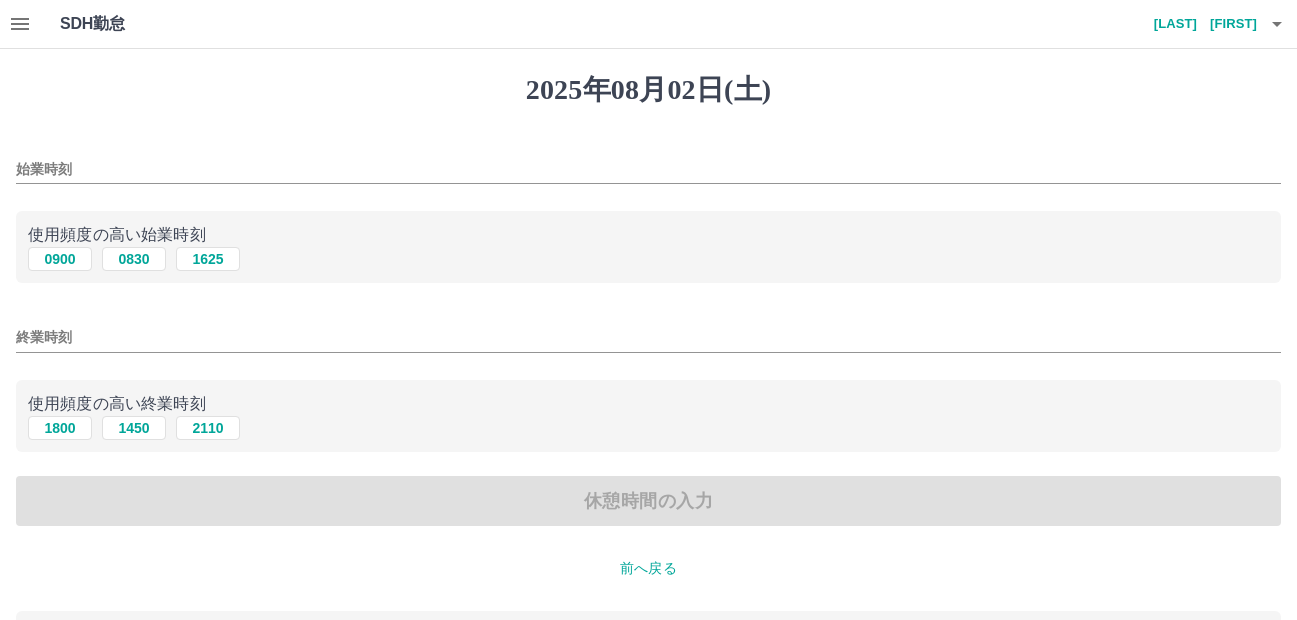 click on "終業時刻" at bounding box center (648, 331) 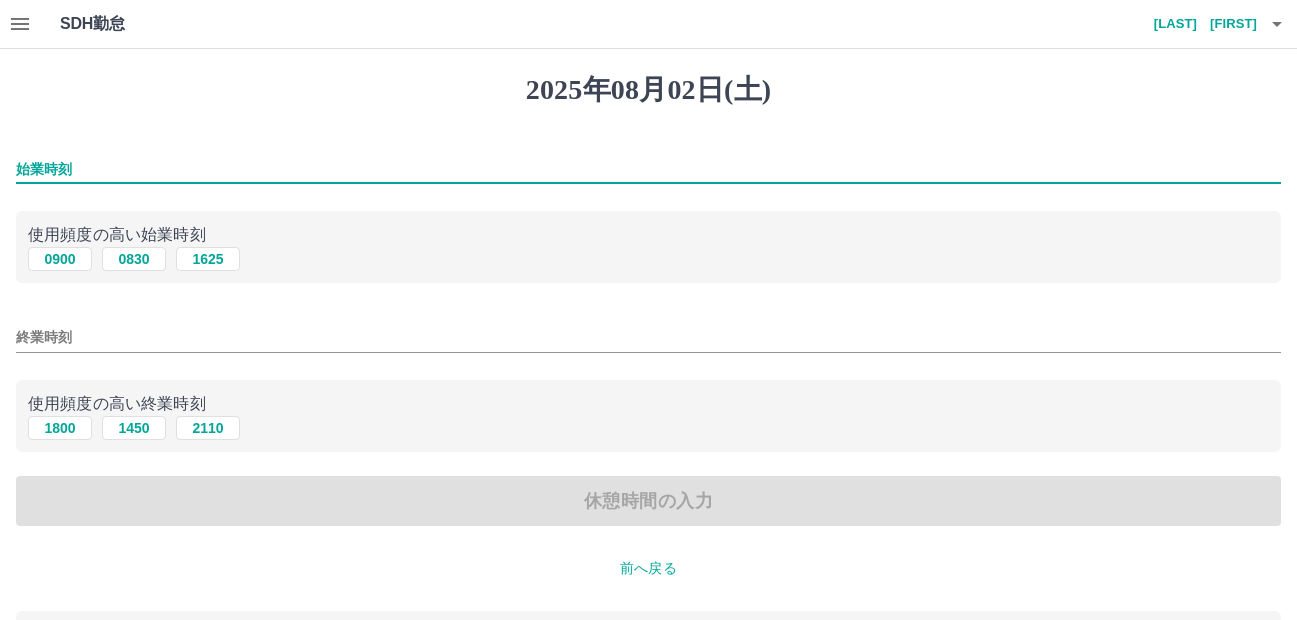 click on "始業時刻" at bounding box center [648, 169] 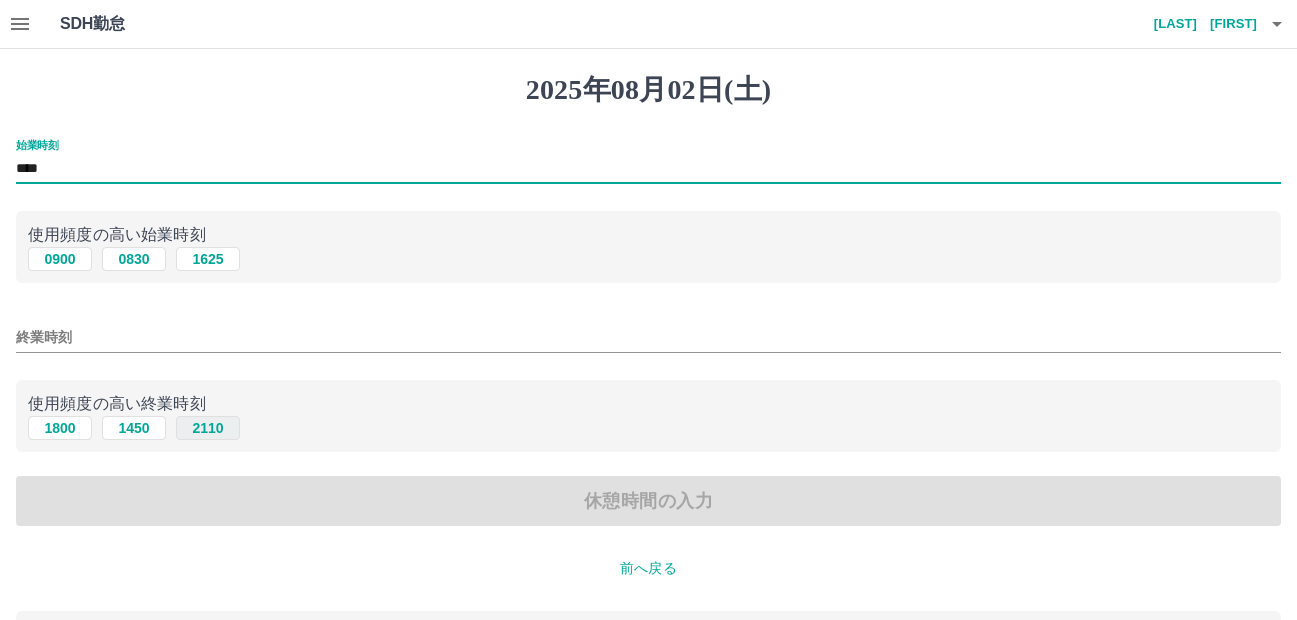 click on "2110" at bounding box center (208, 428) 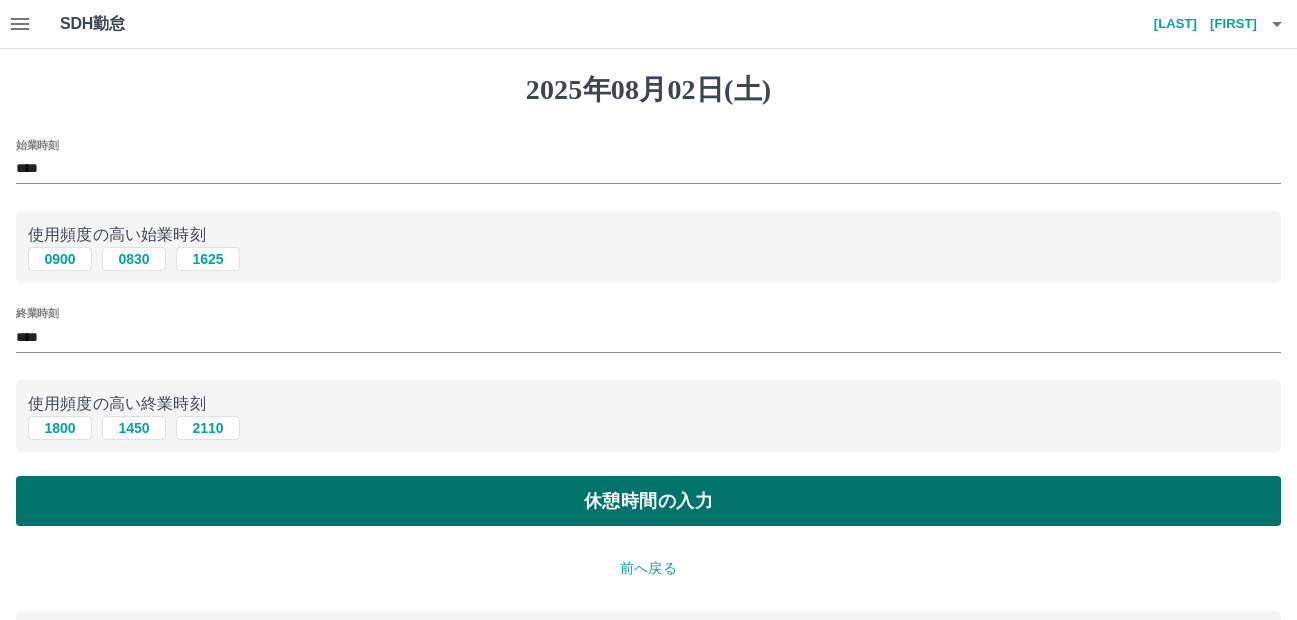 click on "休憩時間の入力" at bounding box center [648, 501] 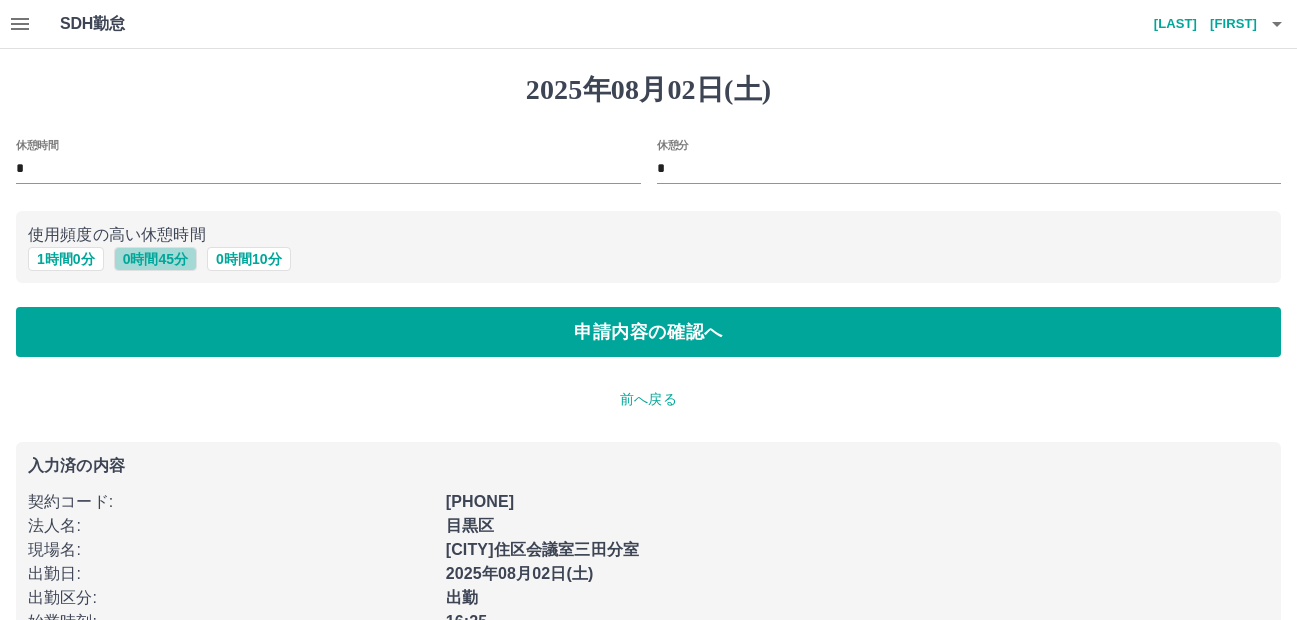 click on "0 時間 45 分" at bounding box center [155, 259] 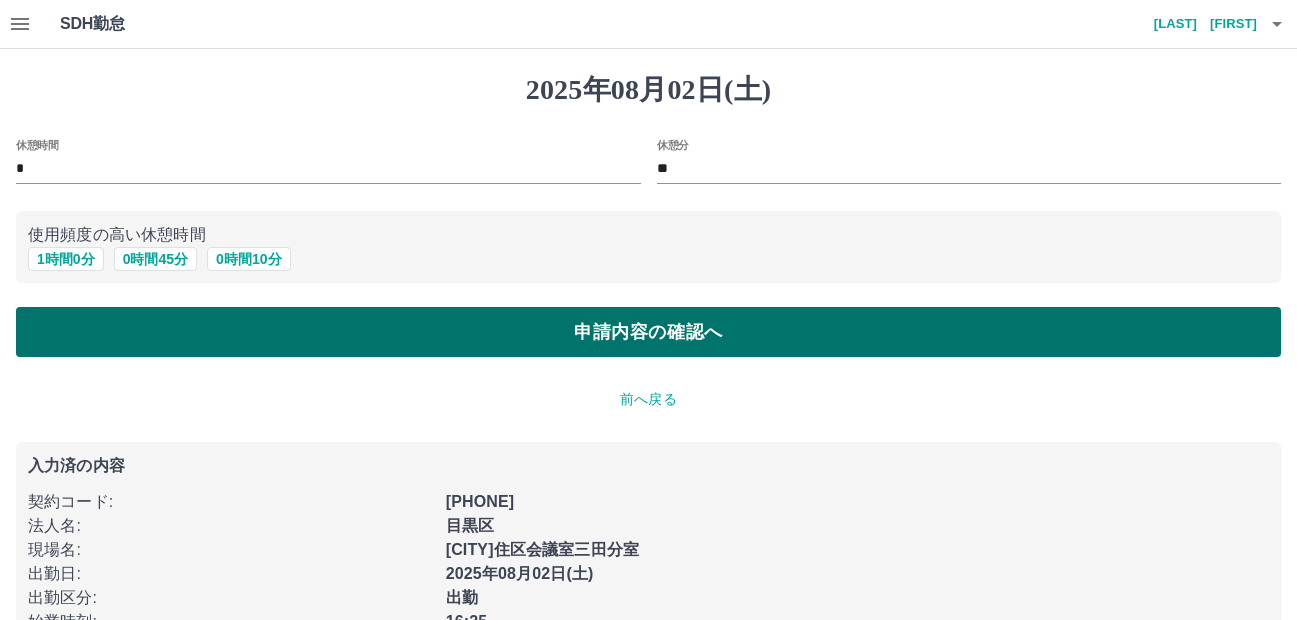 click on "申請内容の確認へ" at bounding box center [648, 332] 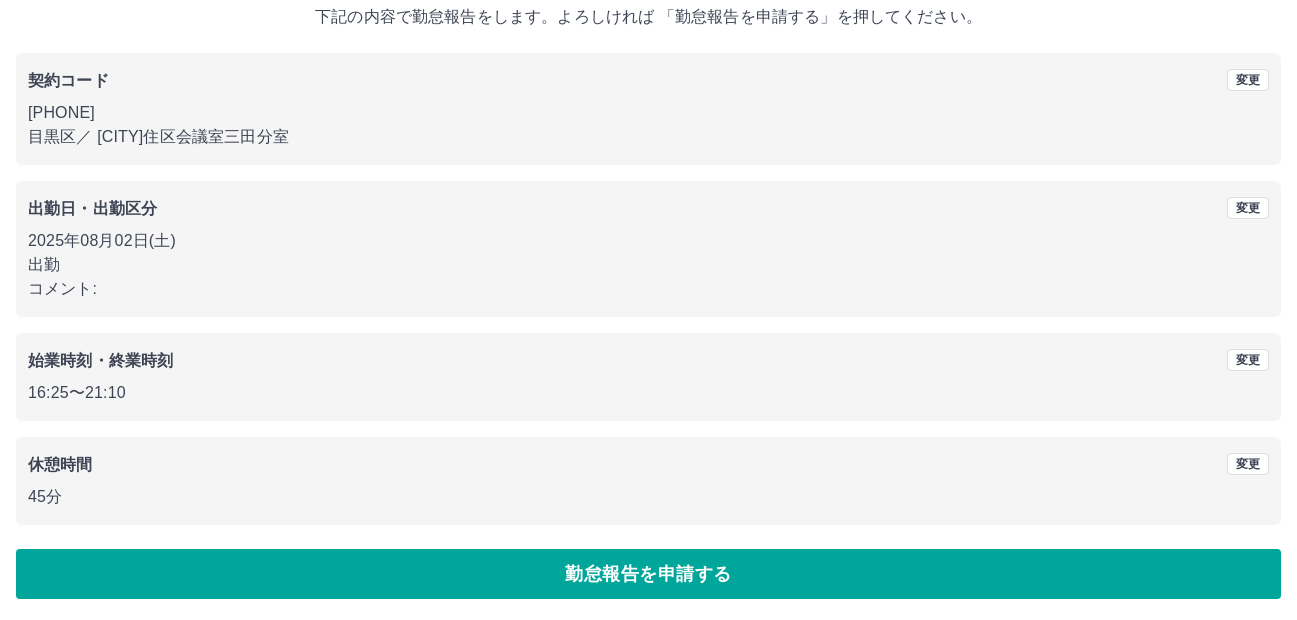 scroll, scrollTop: 129, scrollLeft: 0, axis: vertical 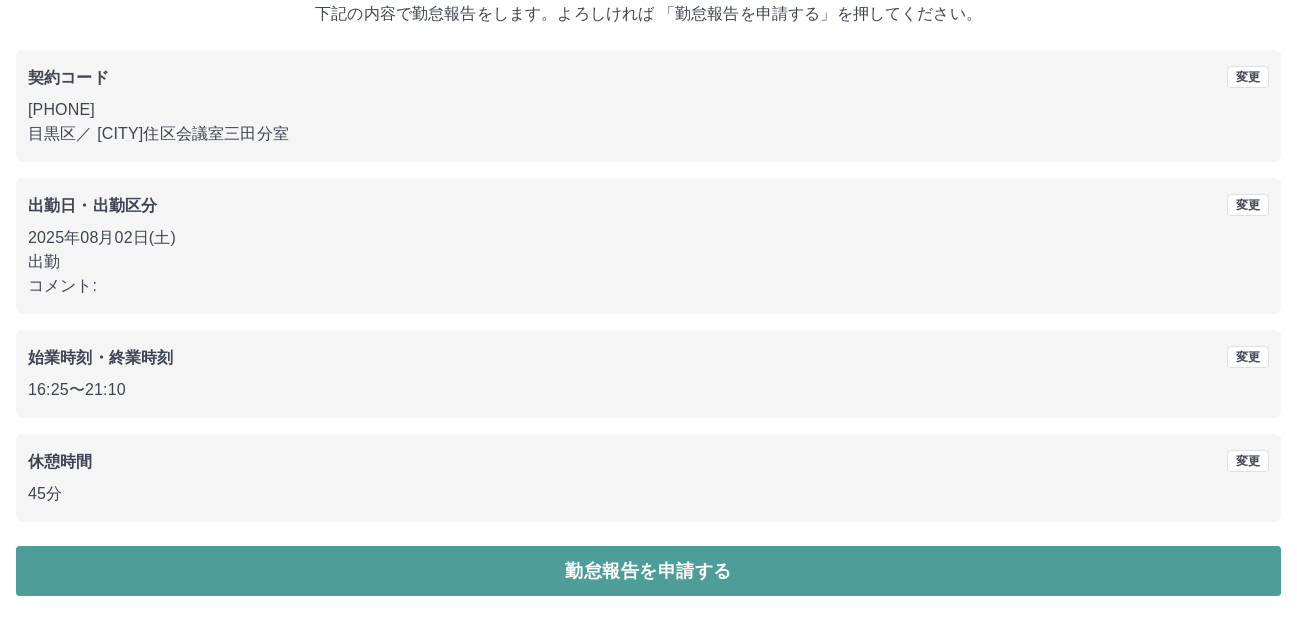 click on "勤怠報告を申請する" at bounding box center [648, 571] 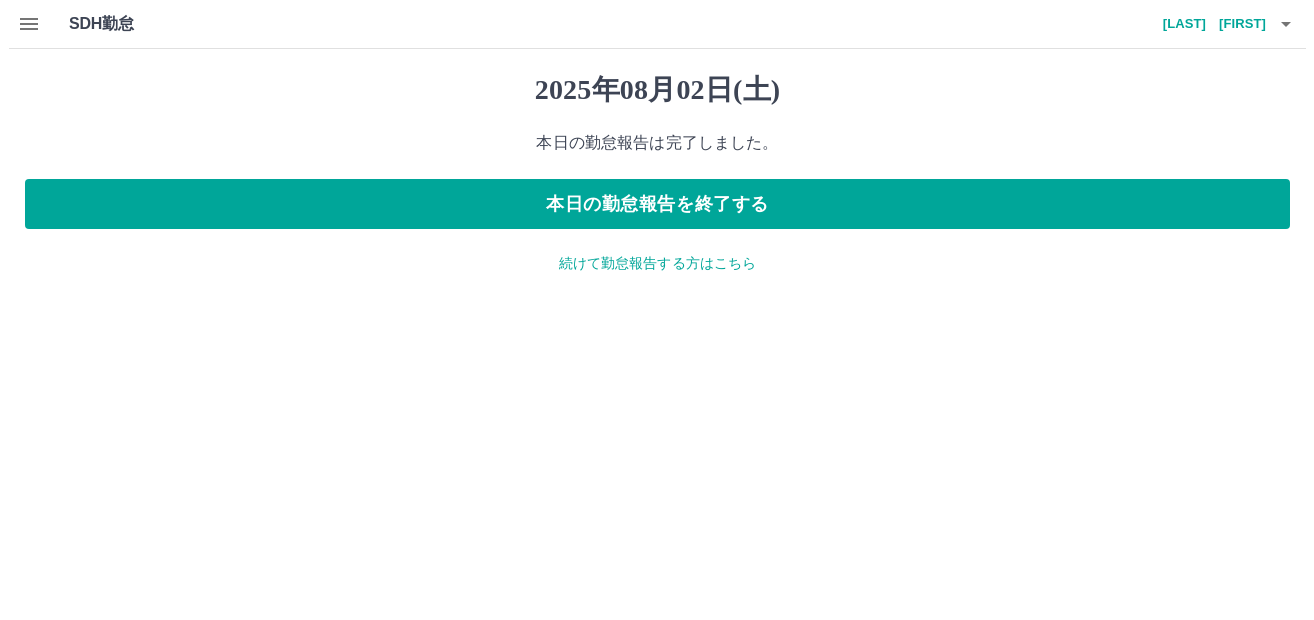 scroll, scrollTop: 0, scrollLeft: 0, axis: both 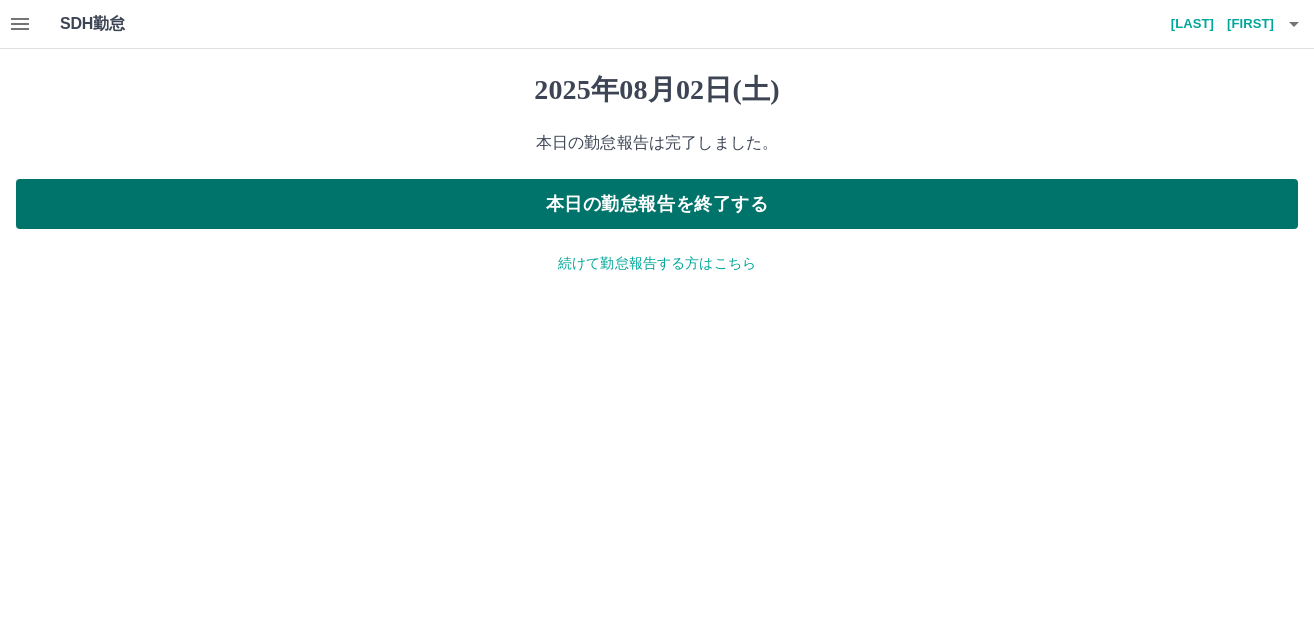 click on "本日の勤怠報告を終了する" at bounding box center [657, 204] 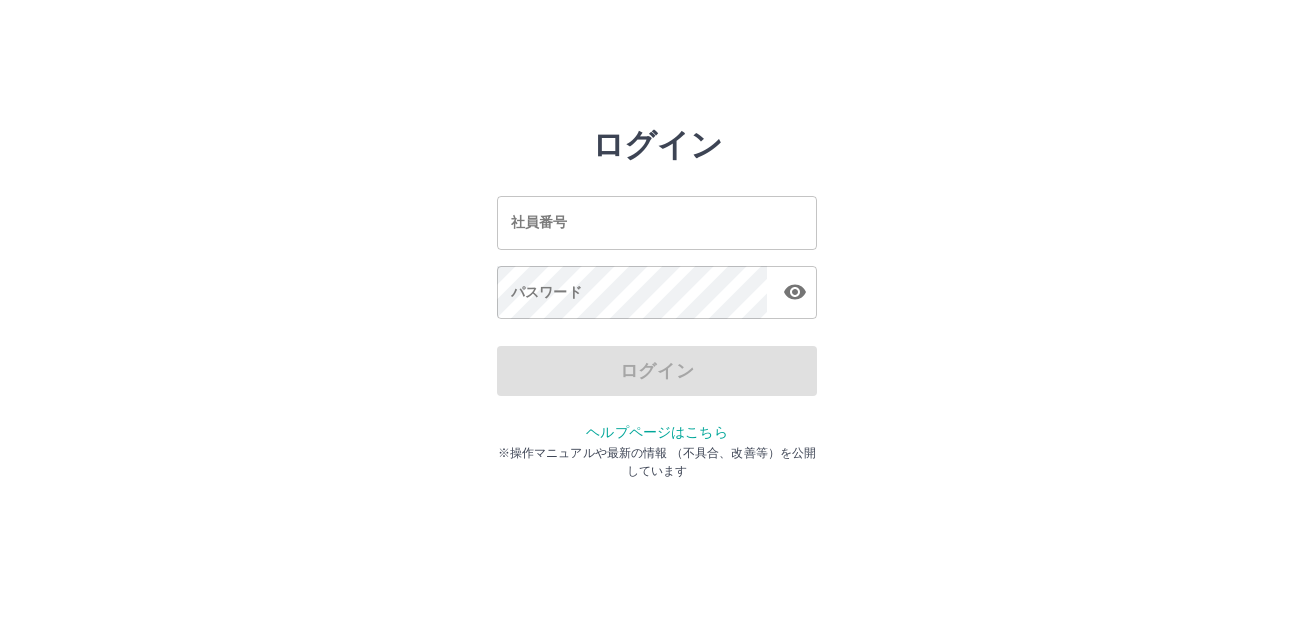 scroll, scrollTop: 0, scrollLeft: 0, axis: both 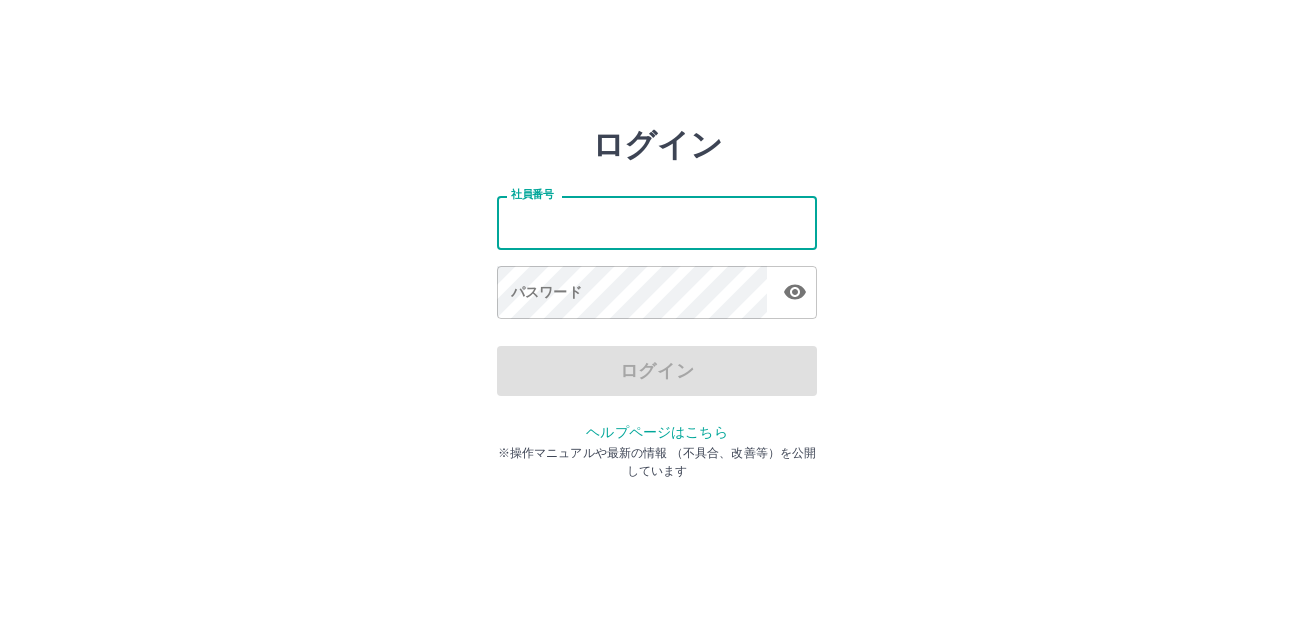 click on "社員番号" at bounding box center [657, 222] 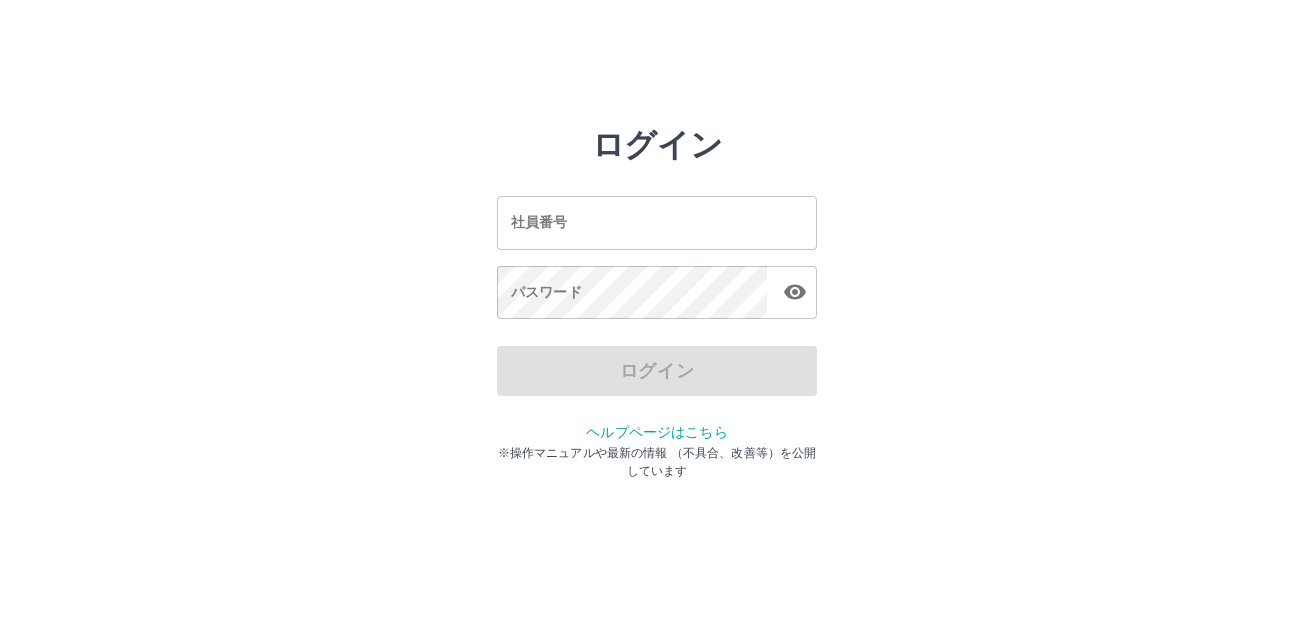 click on "ログイン 社員番号 社員番号 パスワード パスワード ログイン ヘルプページはこちら ※操作マニュアルや最新の情報 （不具合、改善等）を公開しています" at bounding box center [657, 286] 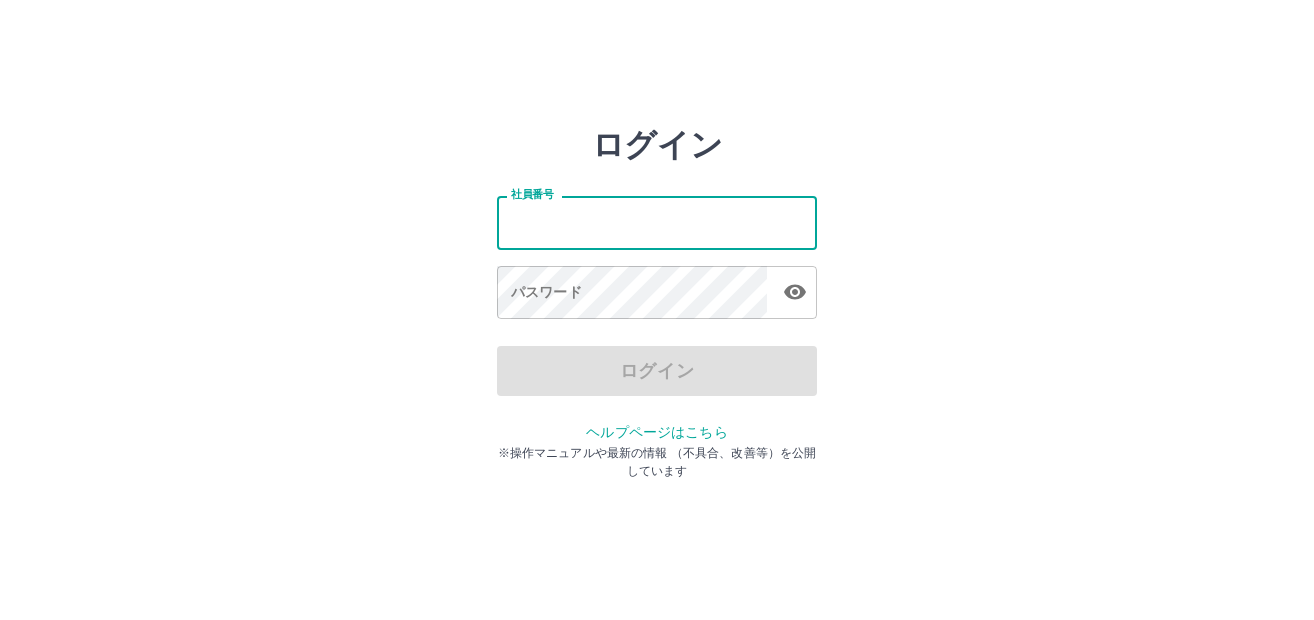drag, startPoint x: 528, startPoint y: 224, endPoint x: 521, endPoint y: 178, distance: 46.52956 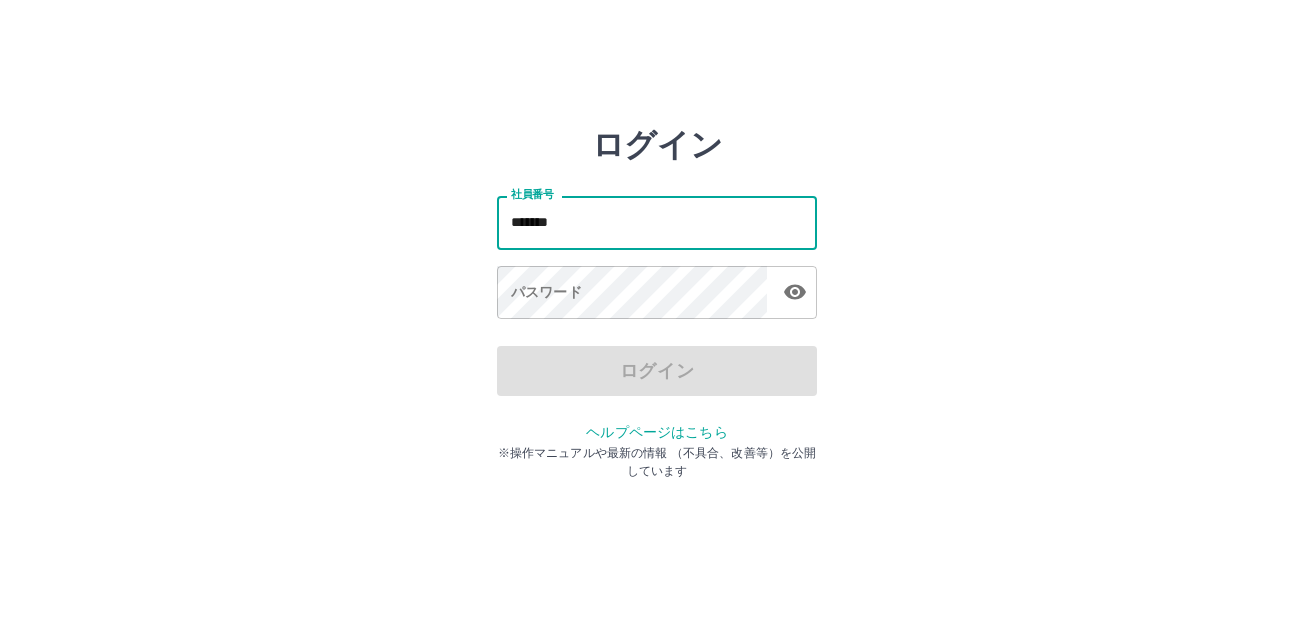 type on "*******" 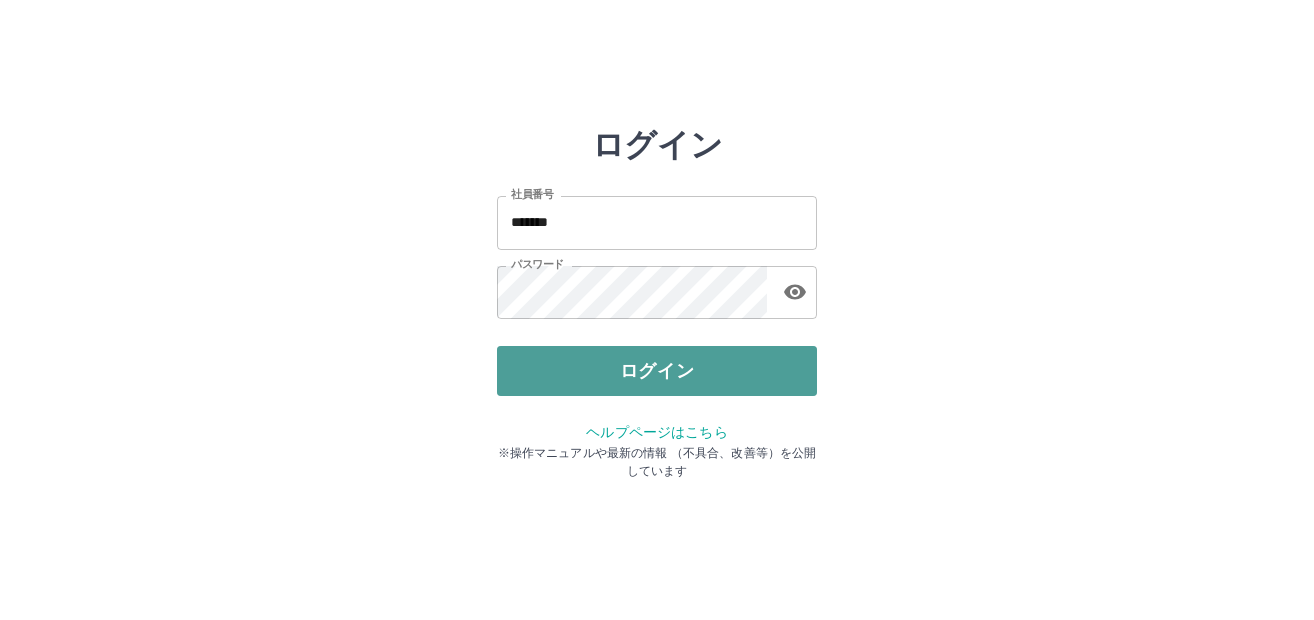 click on "ログイン" at bounding box center (657, 371) 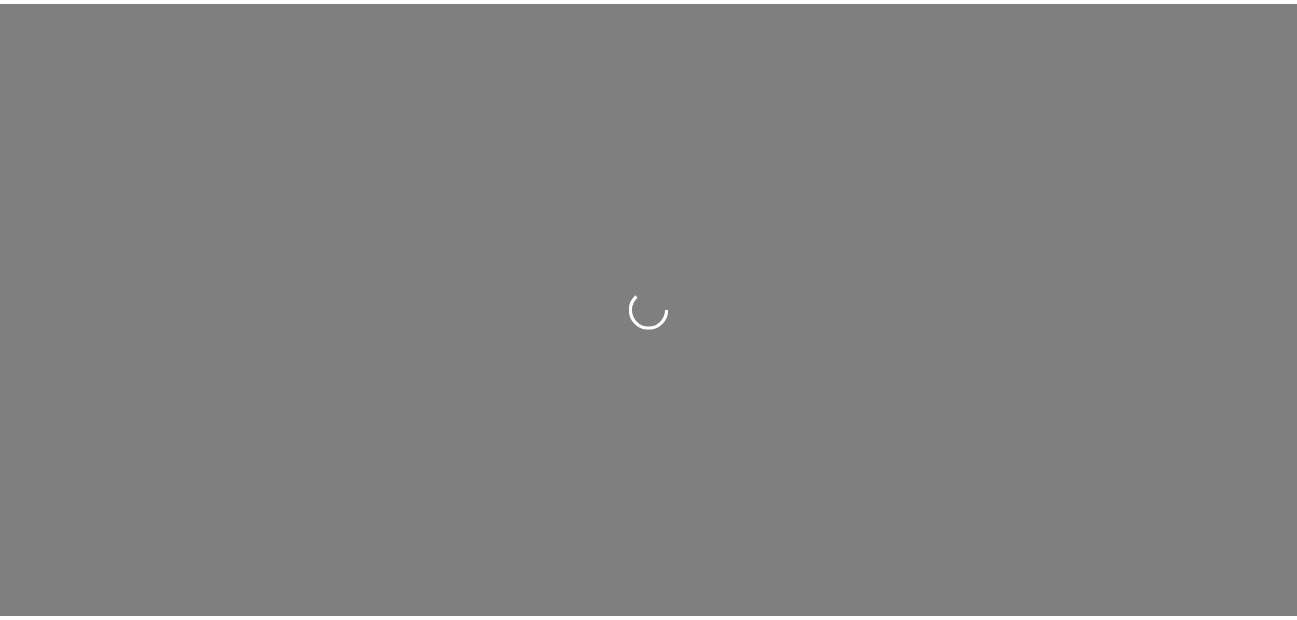 scroll, scrollTop: 0, scrollLeft: 0, axis: both 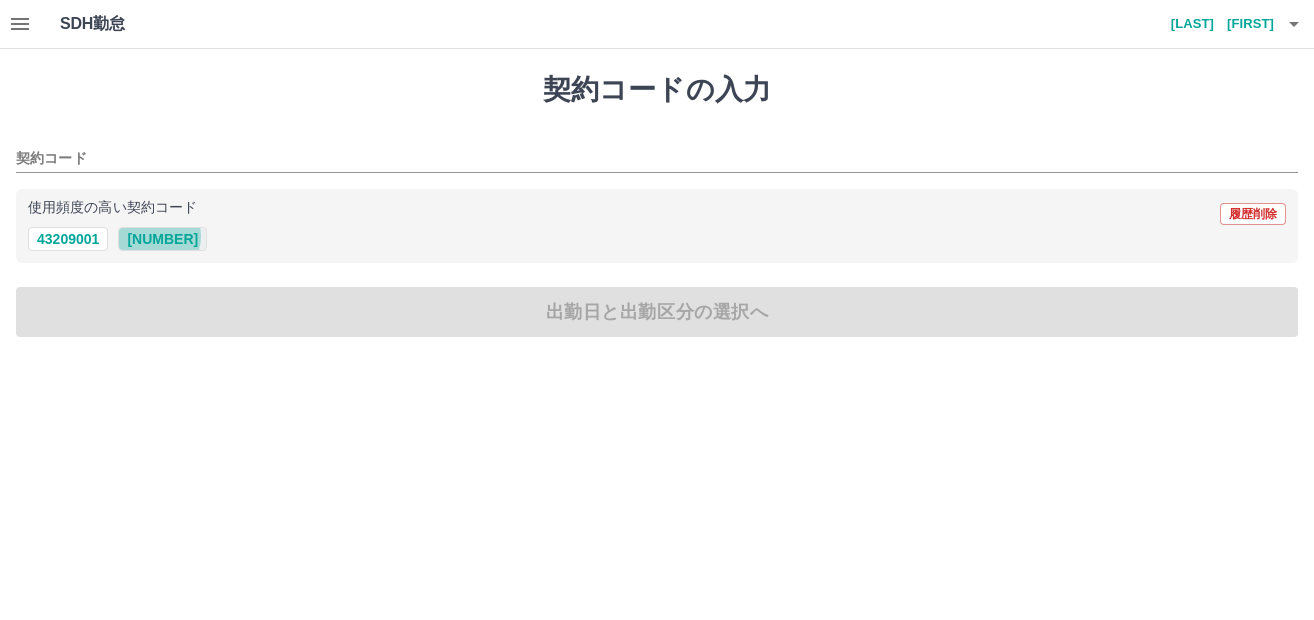 click on "[NUMBER]" at bounding box center (162, 239) 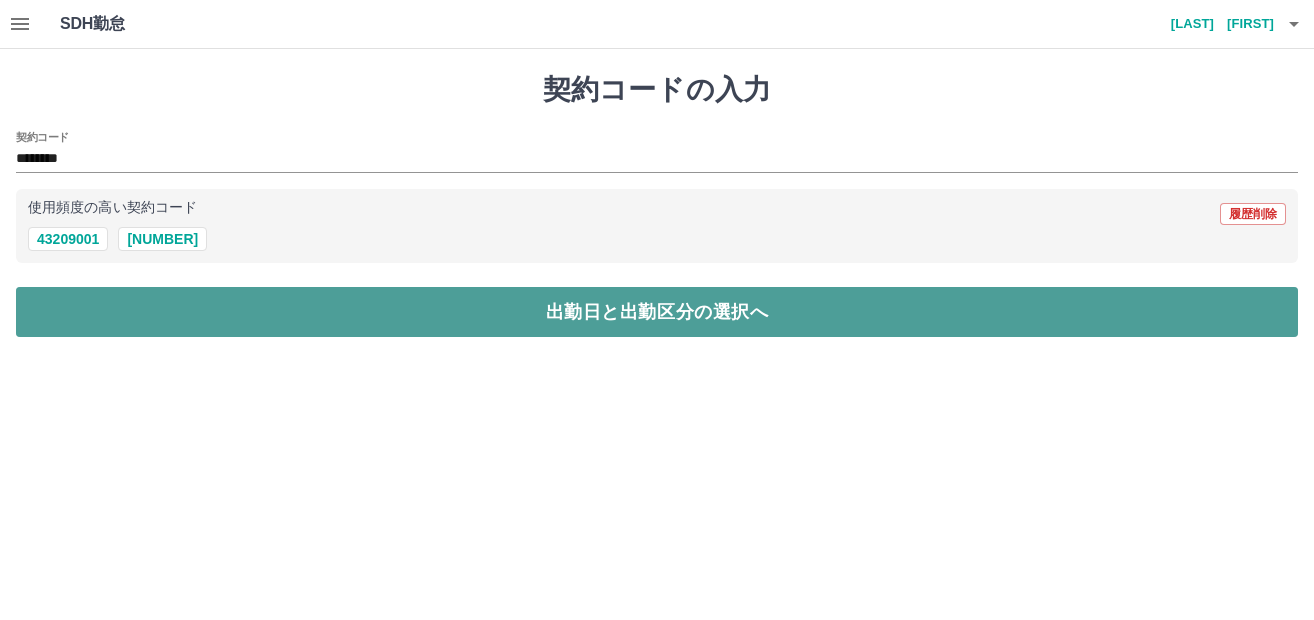 click on "出勤日と出勤区分の選択へ" at bounding box center [657, 312] 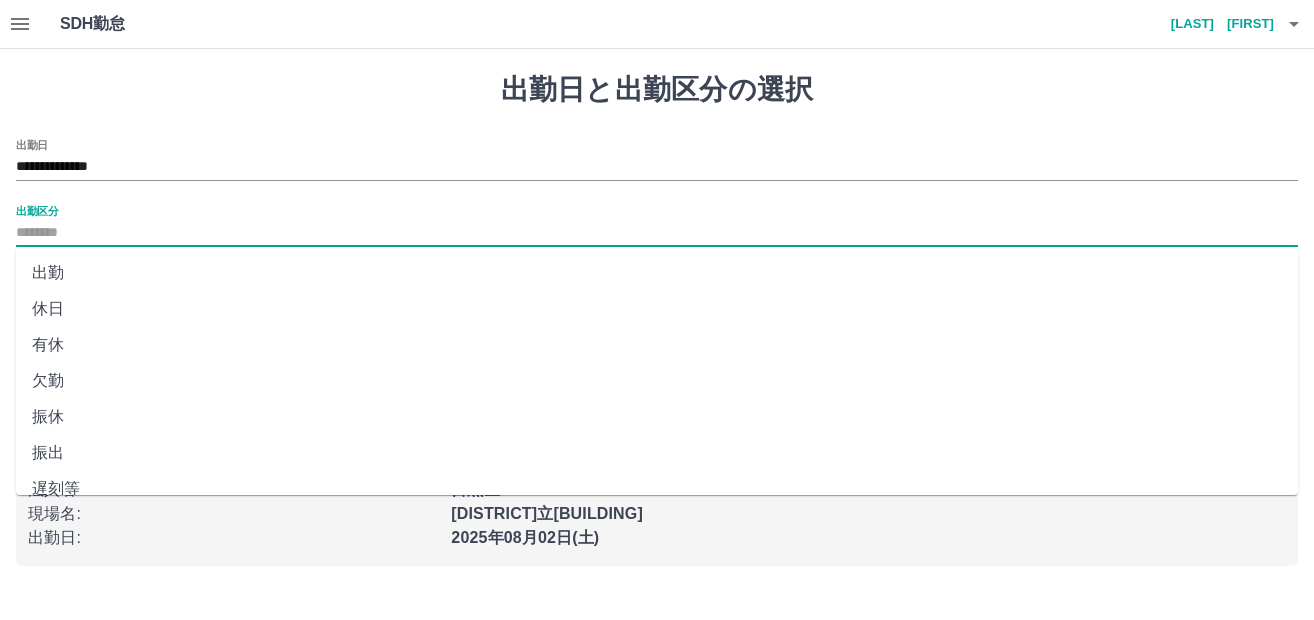 click on "出勤区分" at bounding box center (657, 233) 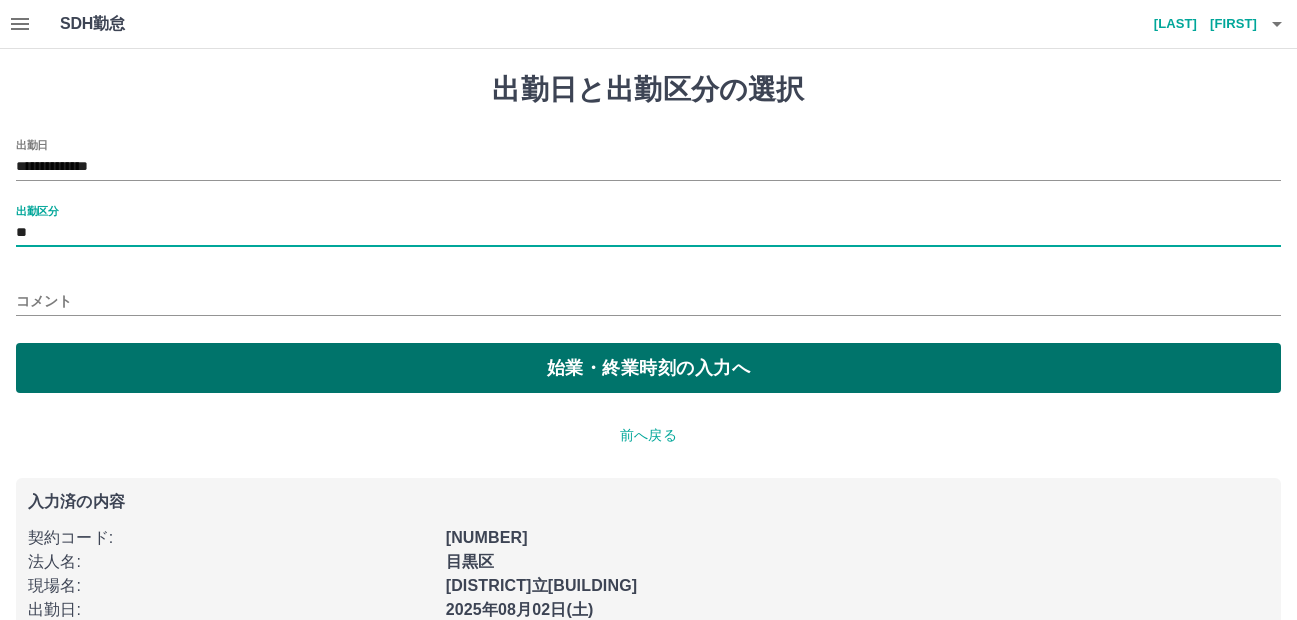 click on "始業・終業時刻の入力へ" at bounding box center [648, 368] 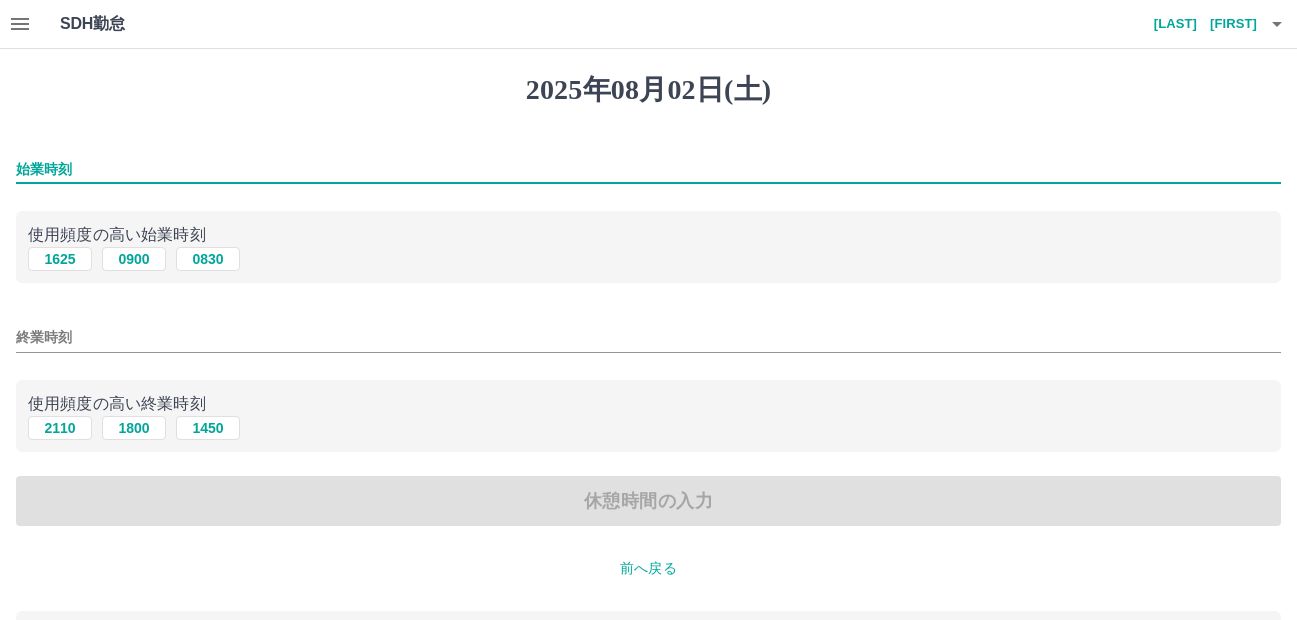 click on "始業時刻" at bounding box center (648, 169) 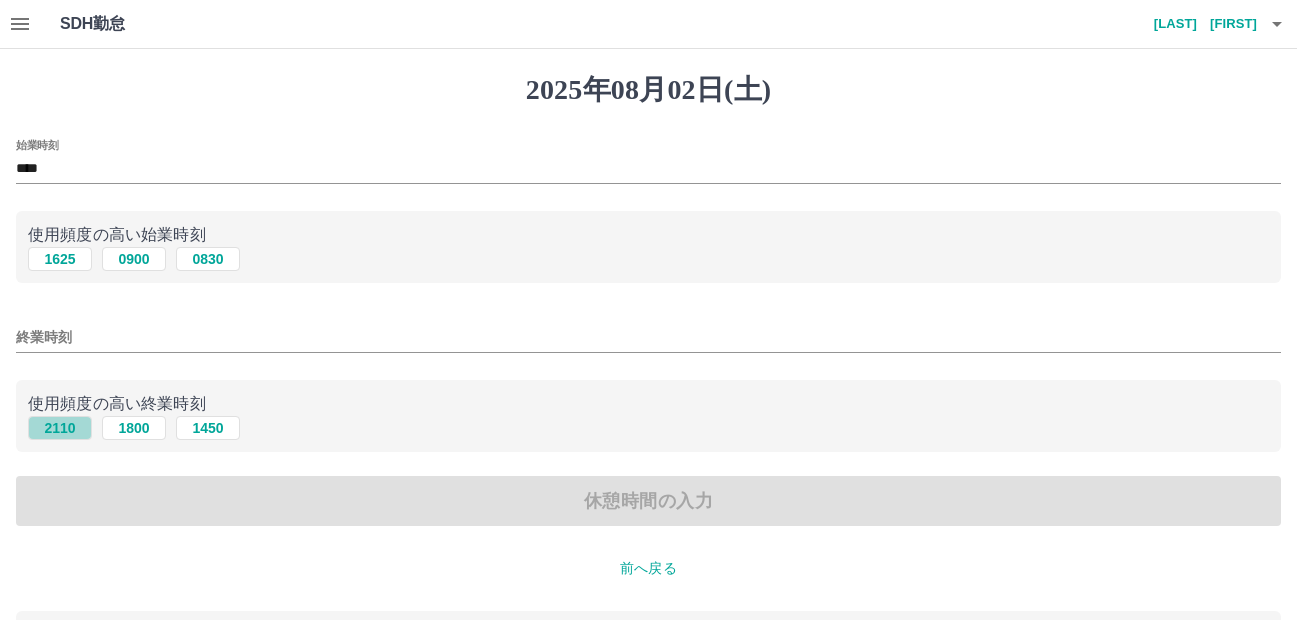 click on "2110" at bounding box center (60, 428) 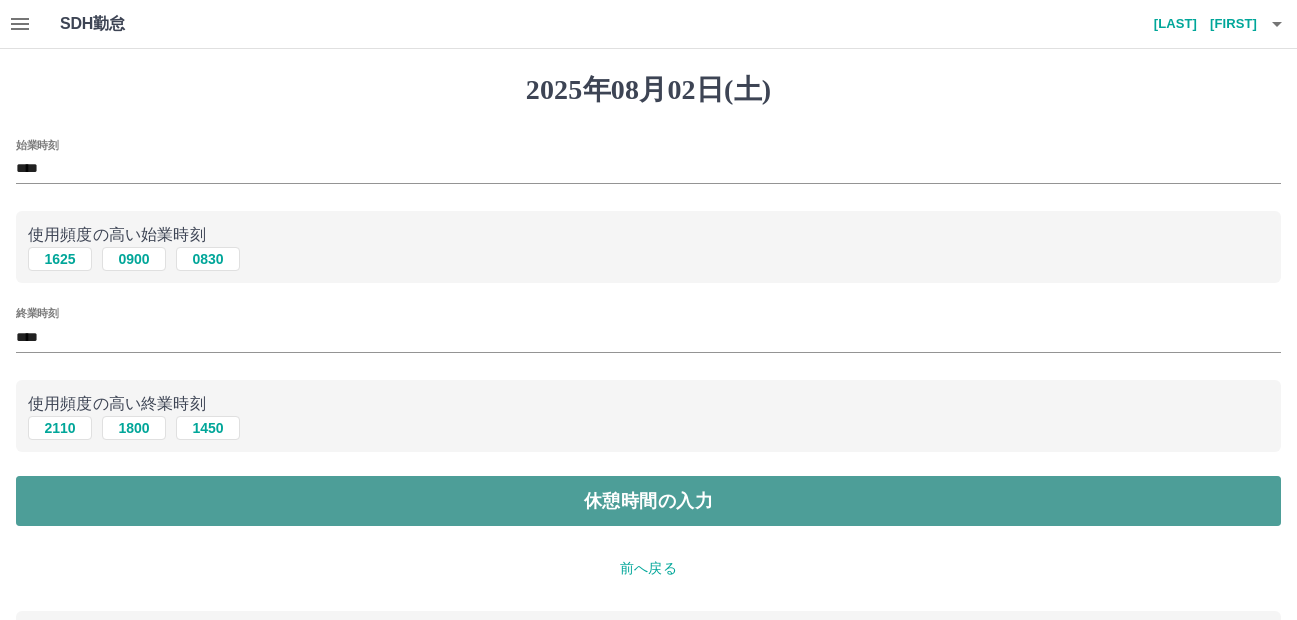 click on "休憩時間の入力" at bounding box center (648, 501) 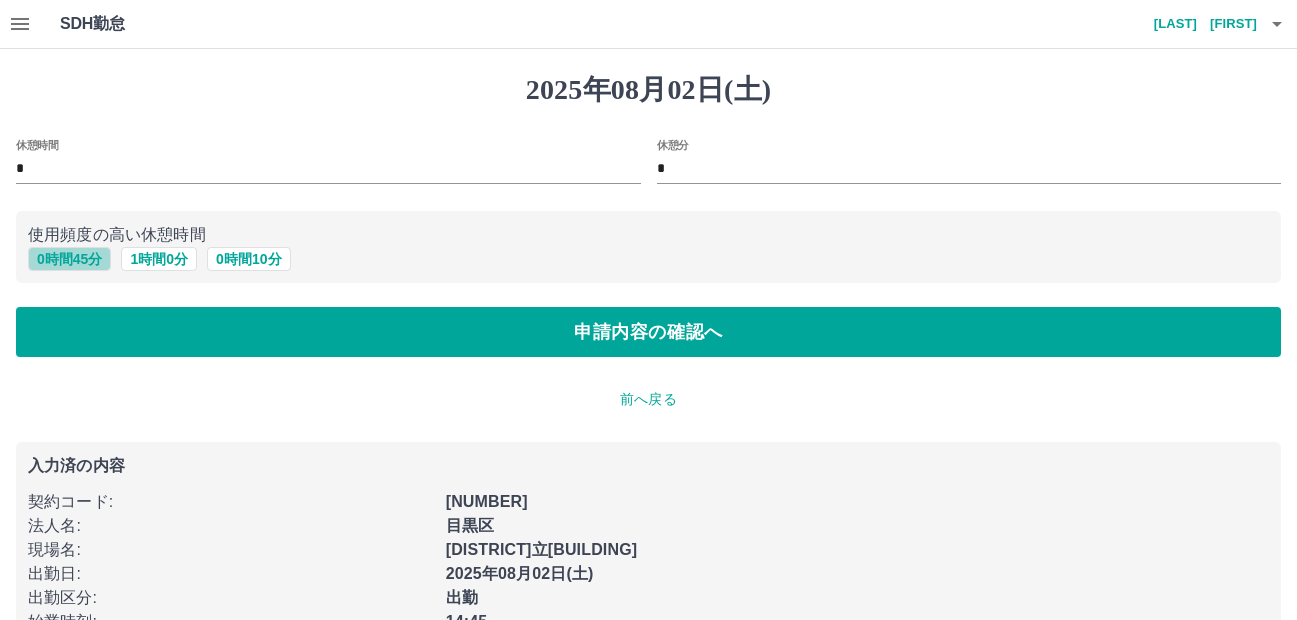 click on "0 時間 45 分" at bounding box center [69, 259] 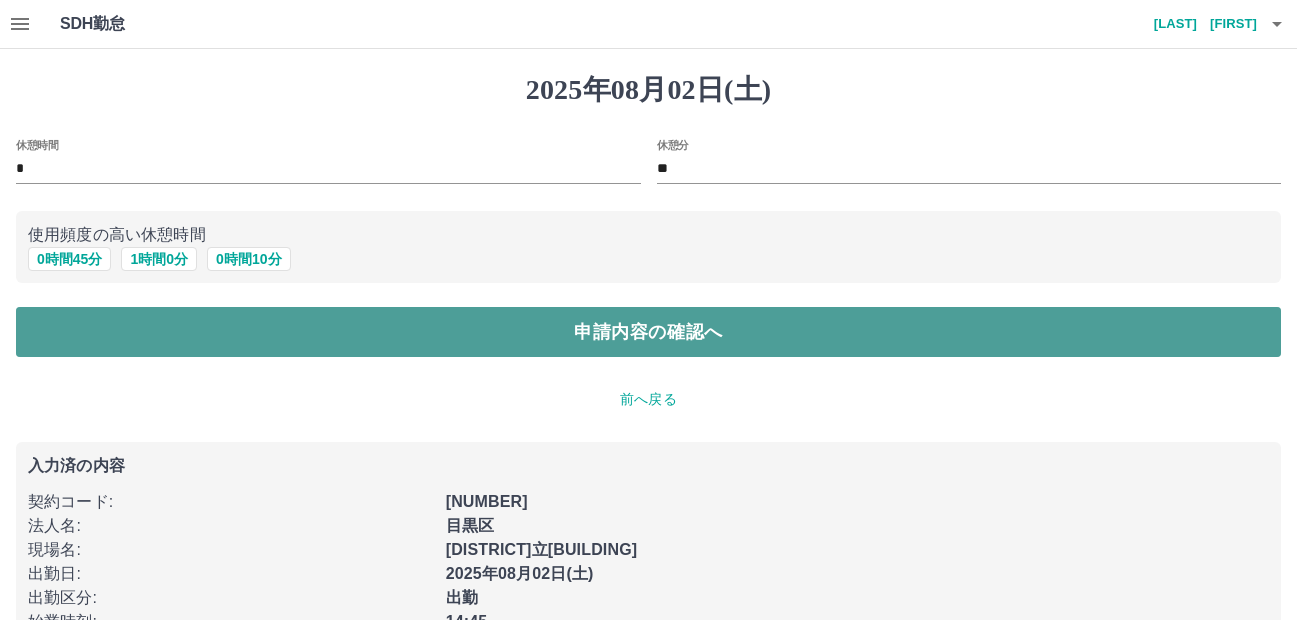 click on "申請内容の確認へ" at bounding box center (648, 332) 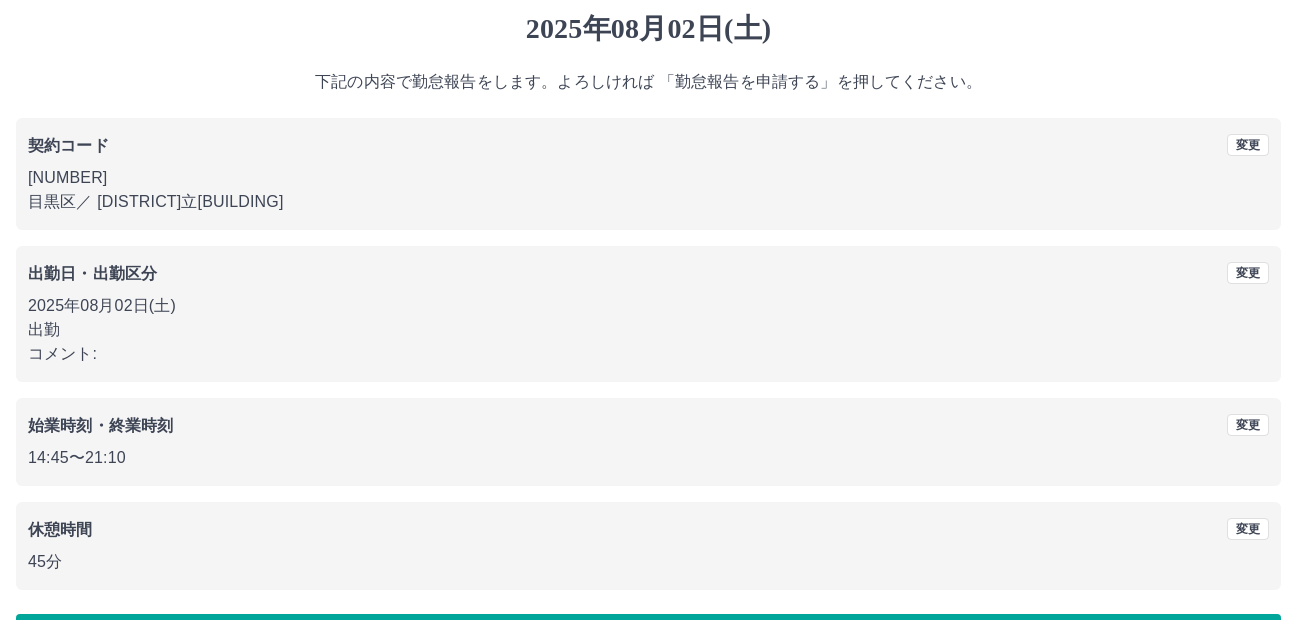 scroll, scrollTop: 129, scrollLeft: 0, axis: vertical 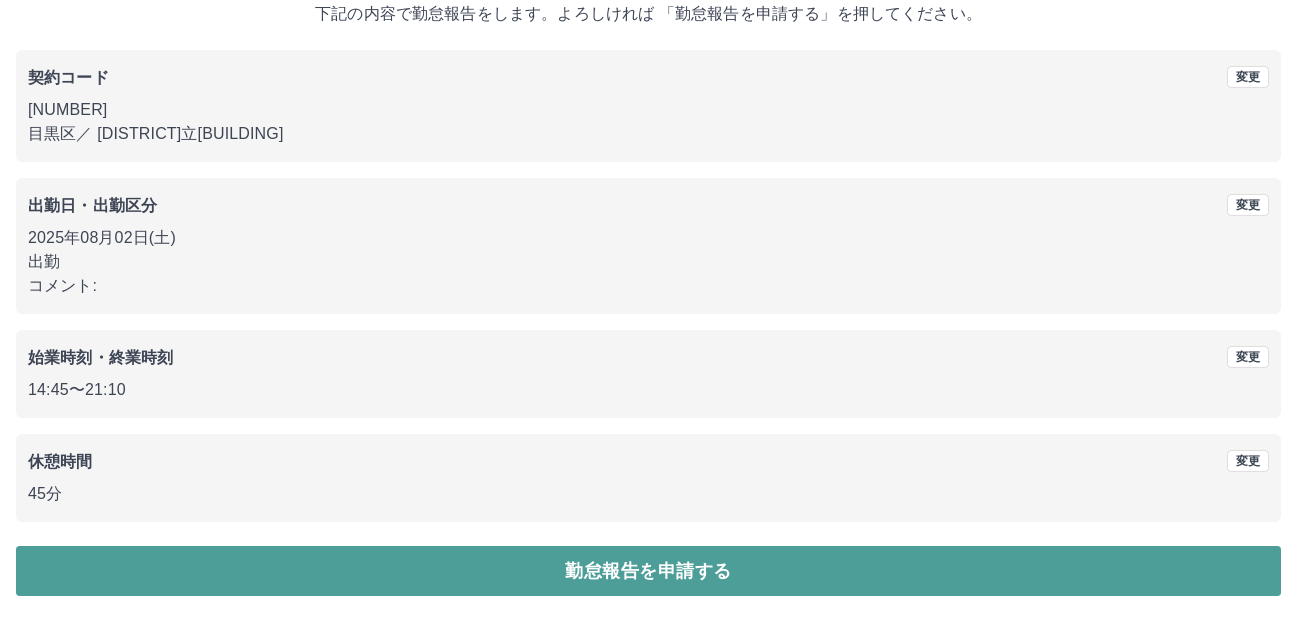 click on "勤怠報告を申請する" at bounding box center (648, 571) 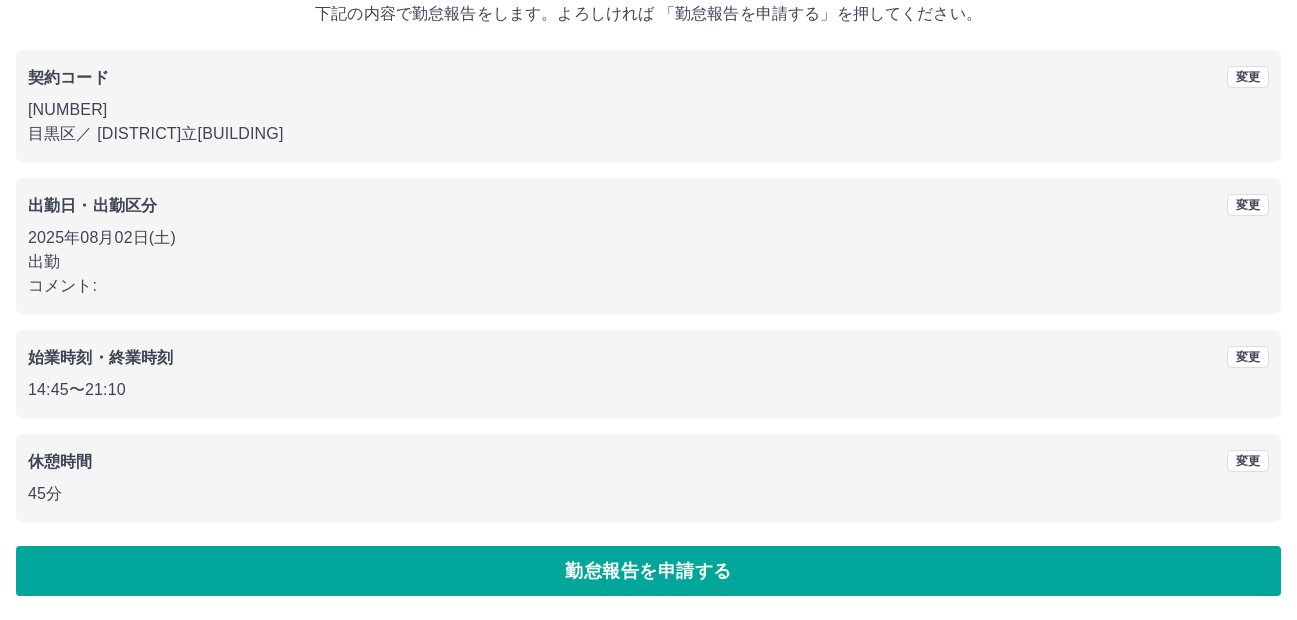 scroll, scrollTop: 0, scrollLeft: 0, axis: both 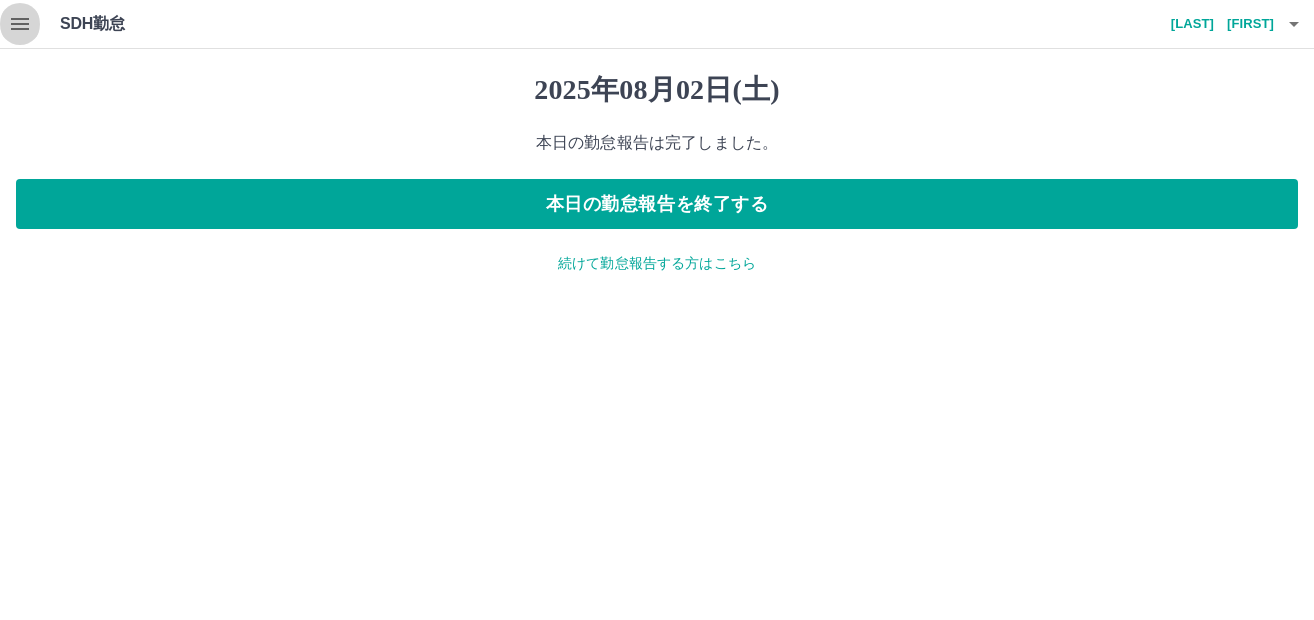 click 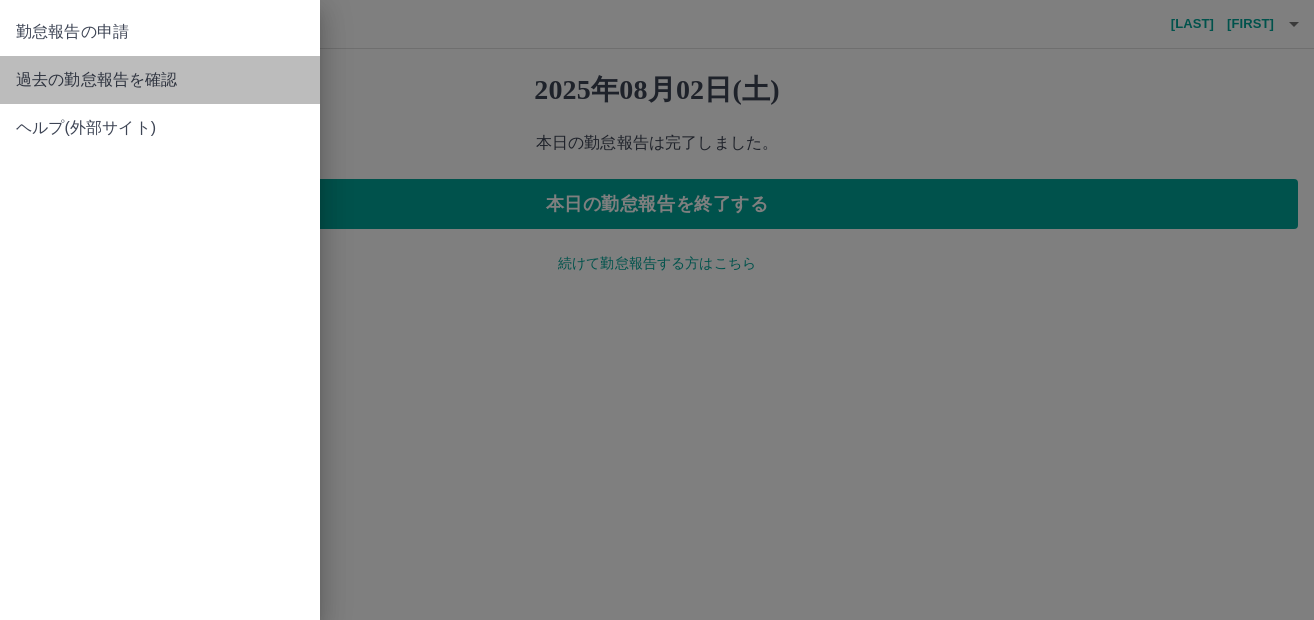 click on "過去の勤怠報告を確認" at bounding box center (160, 80) 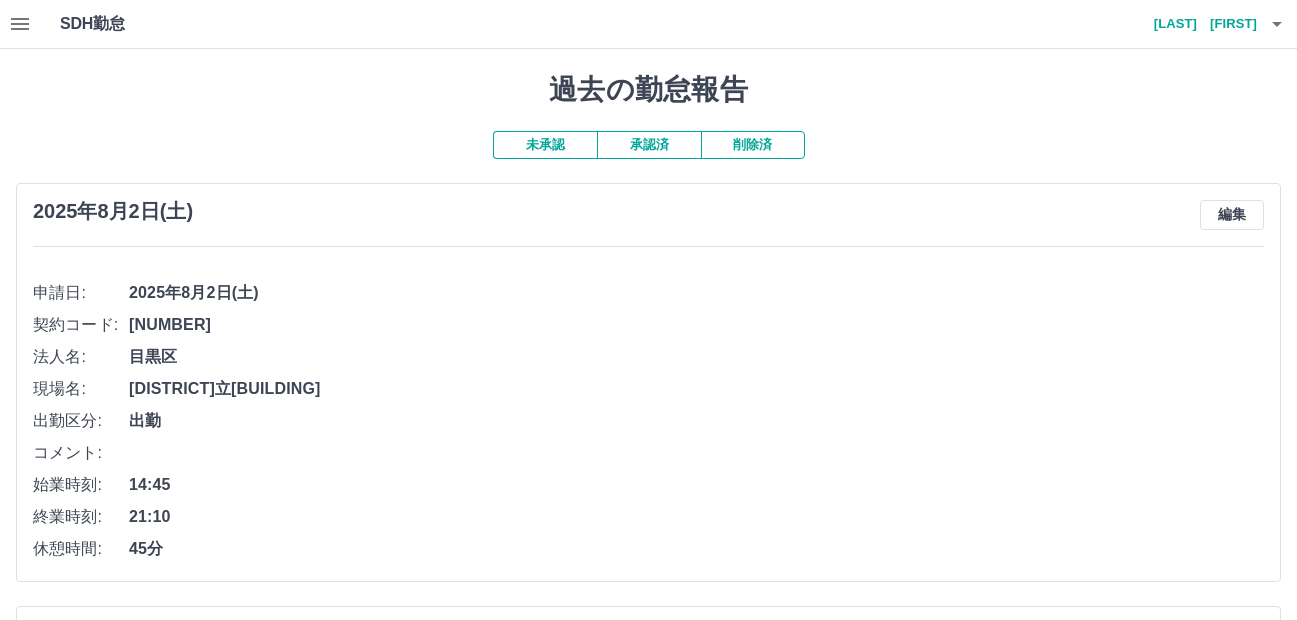 click on "承認済" at bounding box center (649, 145) 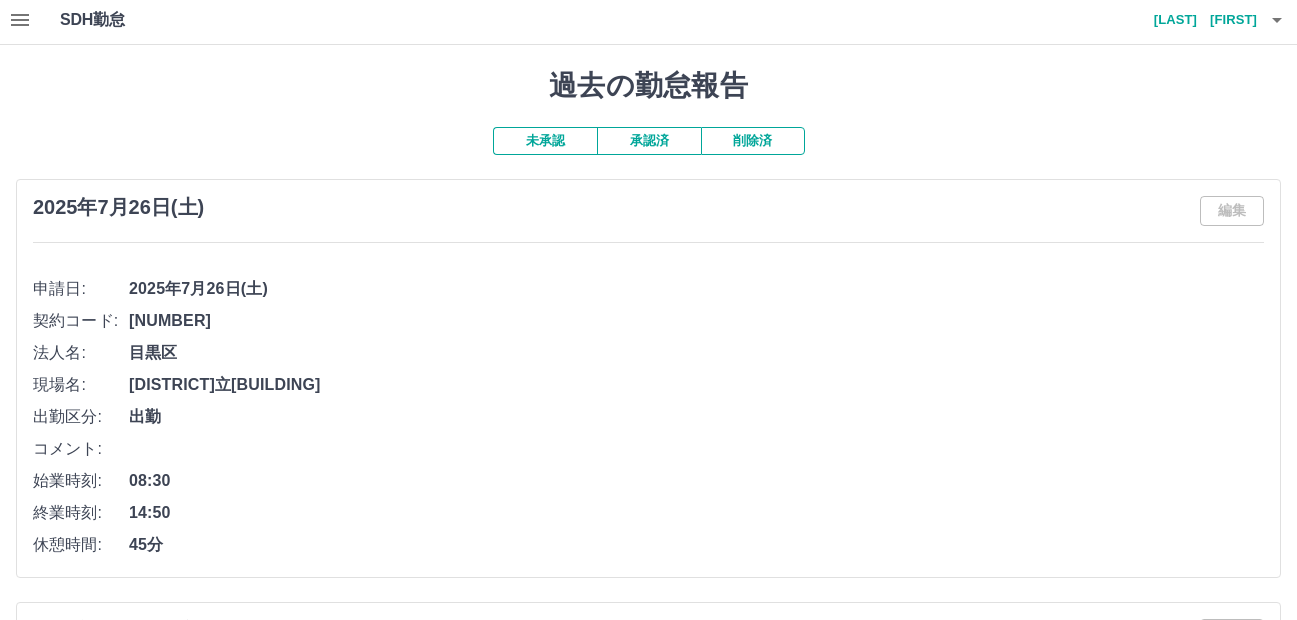 scroll, scrollTop: 0, scrollLeft: 0, axis: both 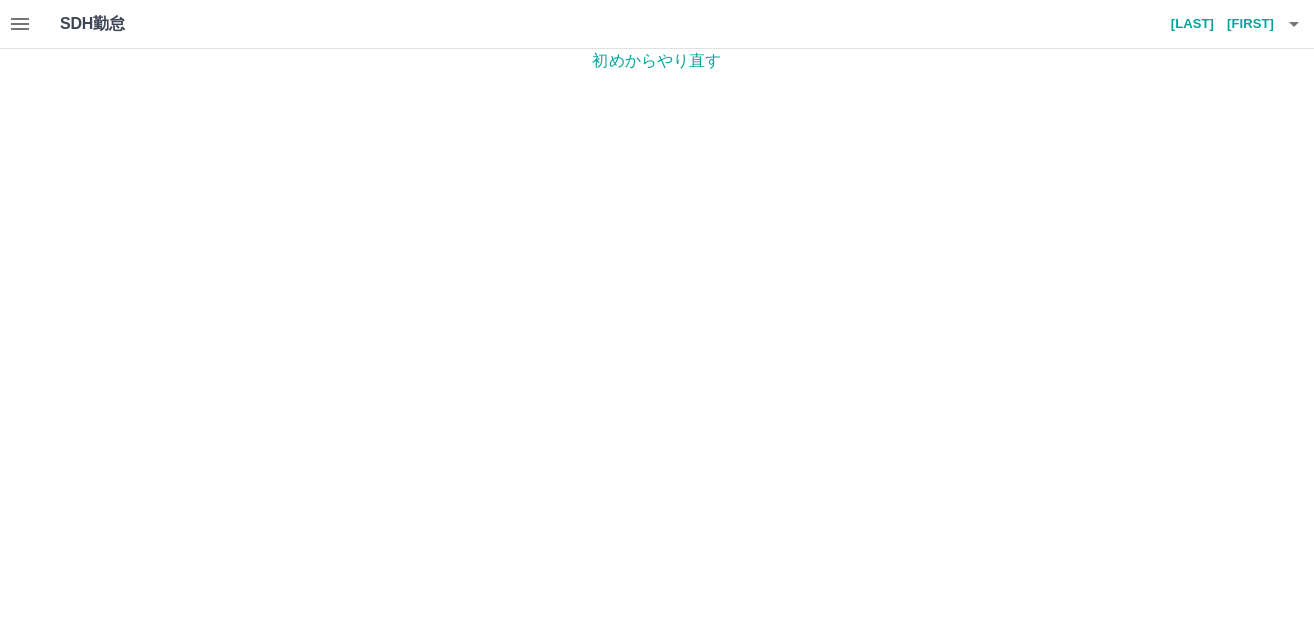 click on "初めからやり直す" at bounding box center [657, 61] 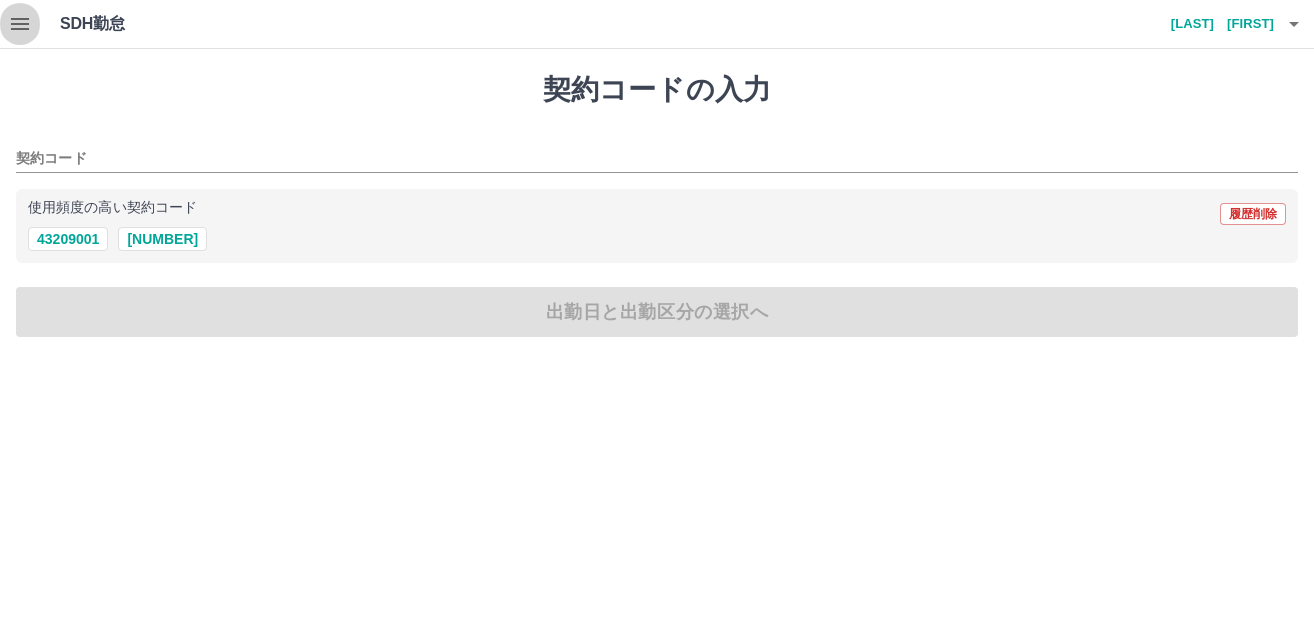 click 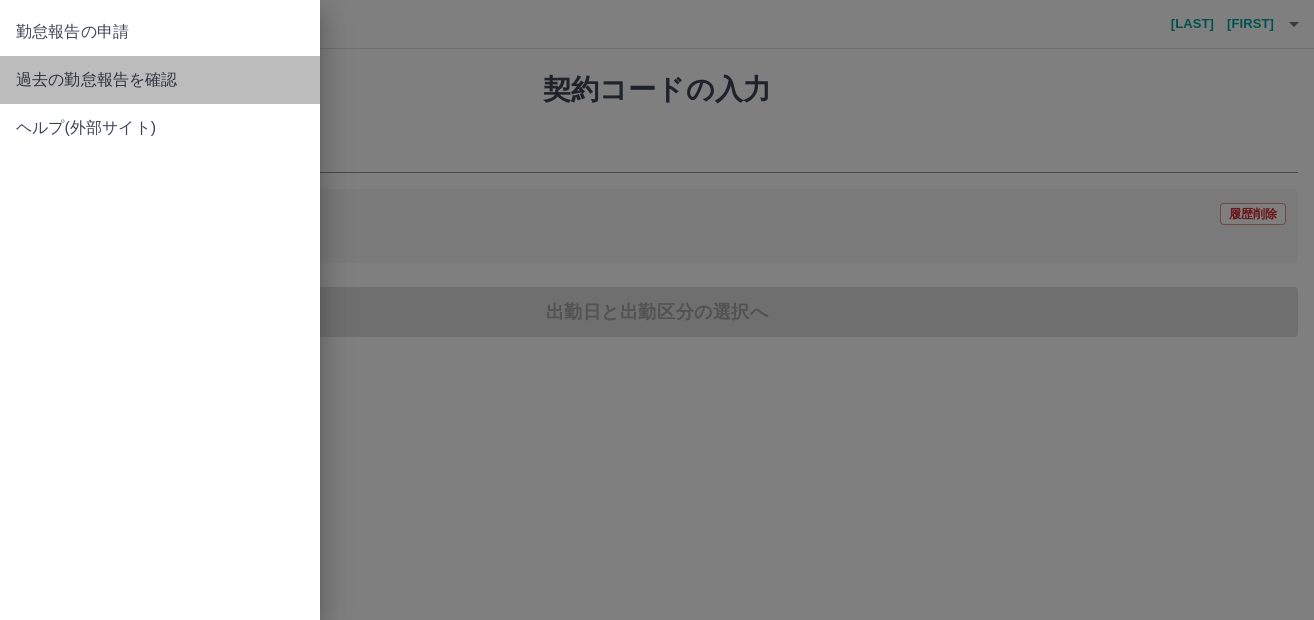 click on "過去の勤怠報告を確認" at bounding box center [160, 80] 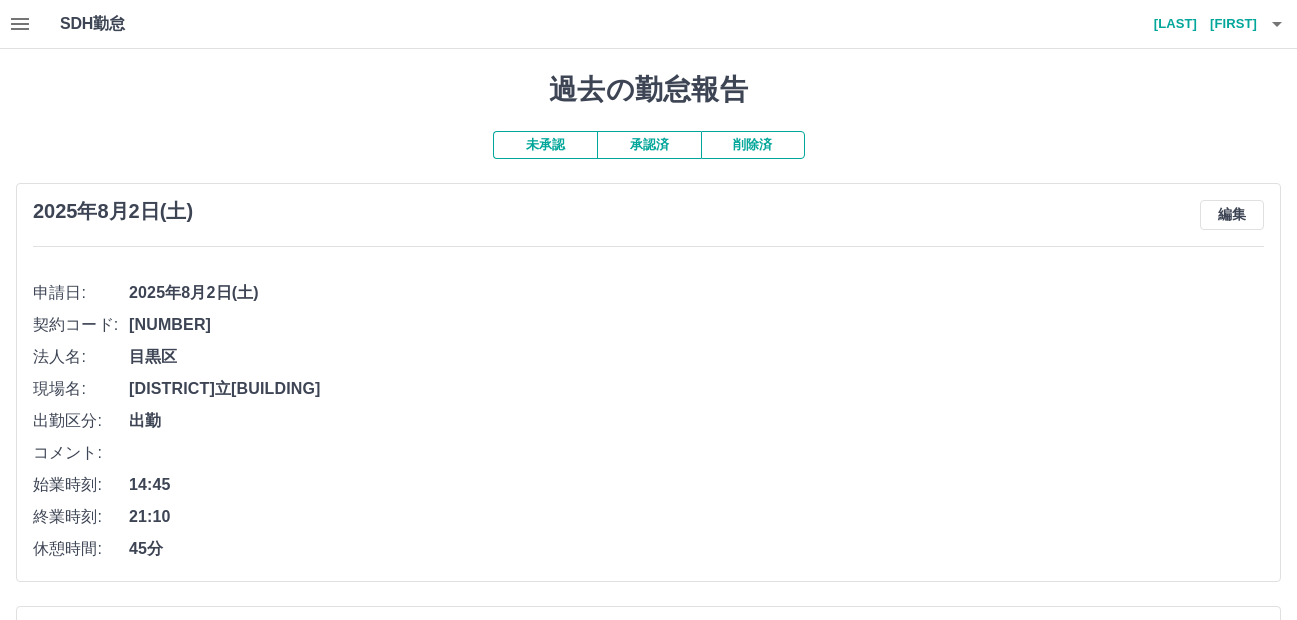 click on "承認済" at bounding box center (649, 145) 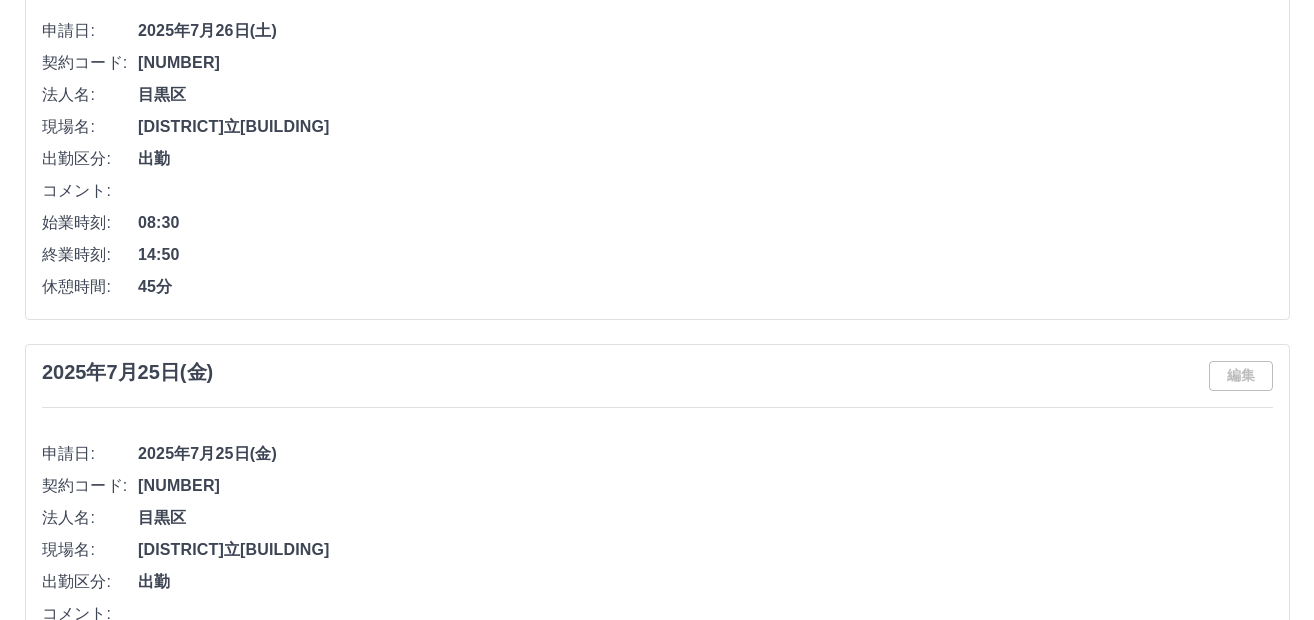 scroll, scrollTop: 0, scrollLeft: 0, axis: both 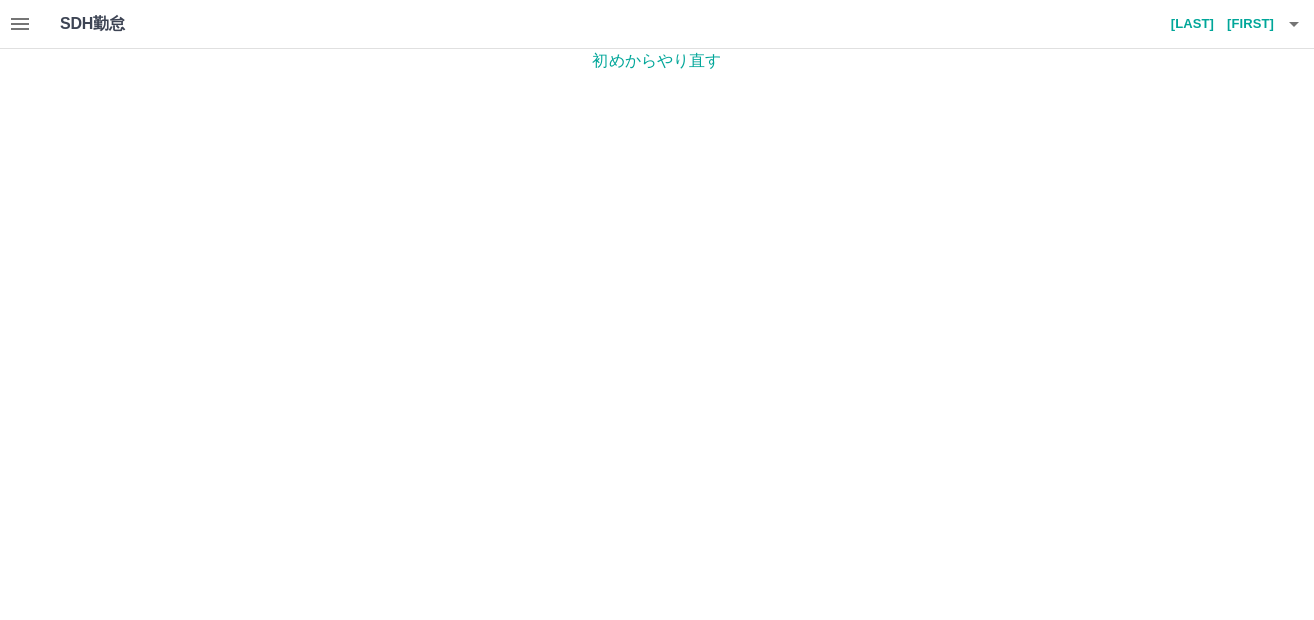 click on "初めからやり直す" at bounding box center [657, 61] 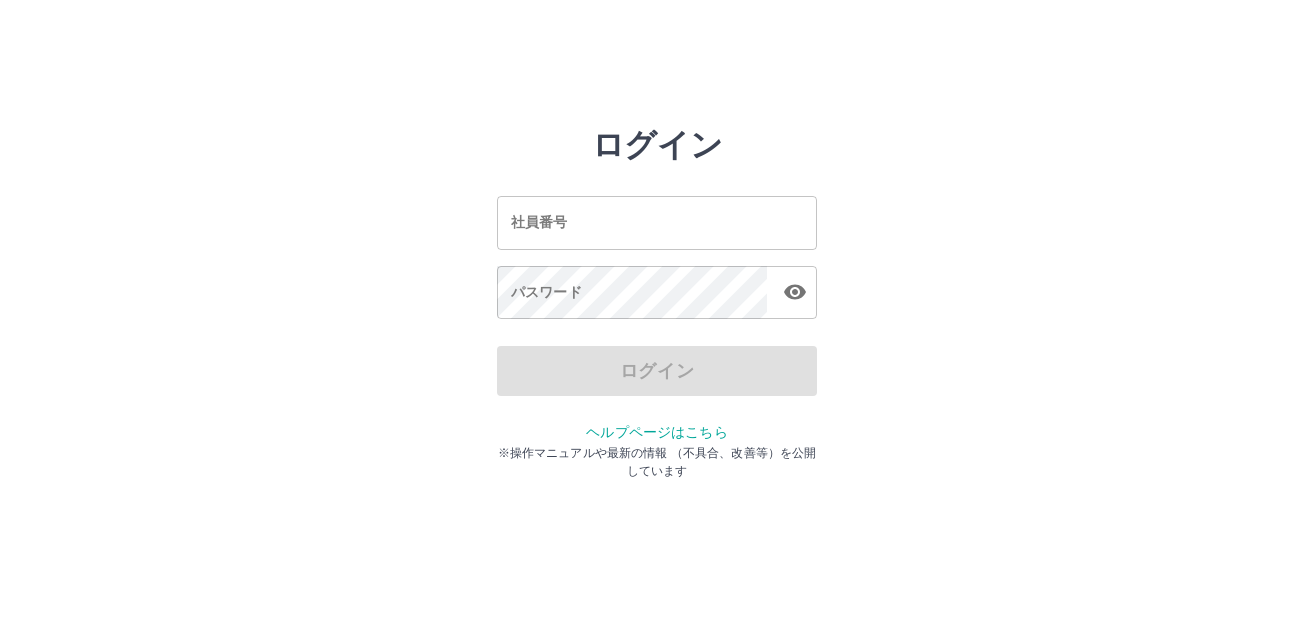 scroll, scrollTop: 0, scrollLeft: 0, axis: both 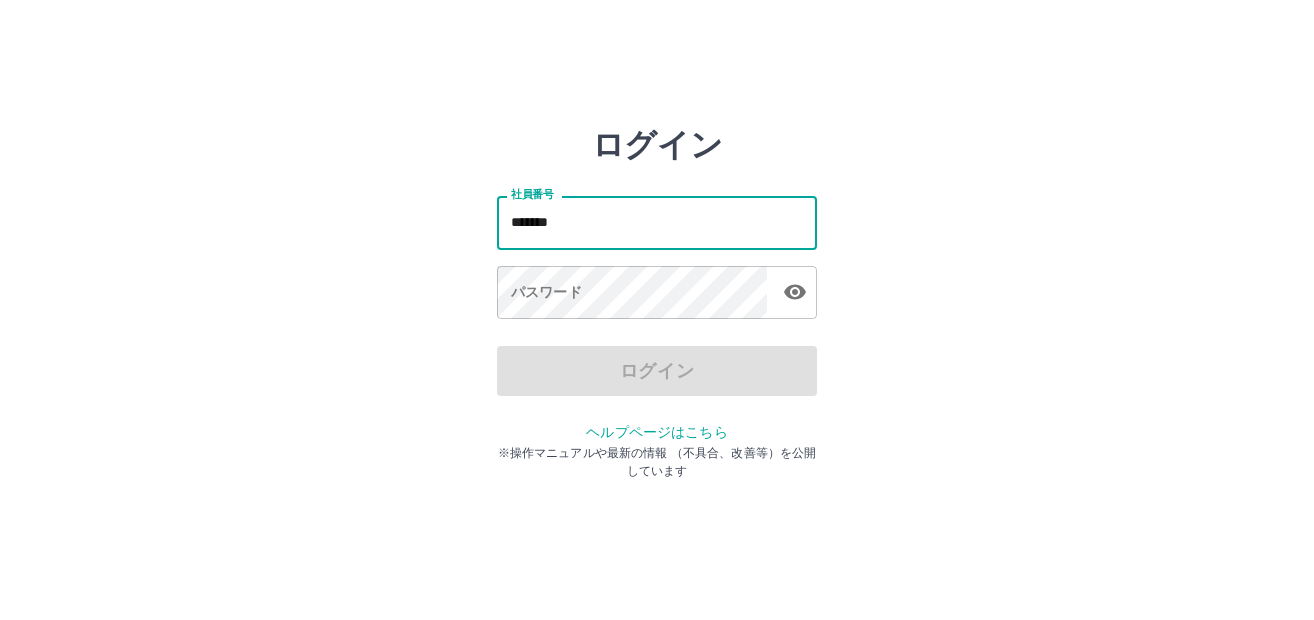 type on "*******" 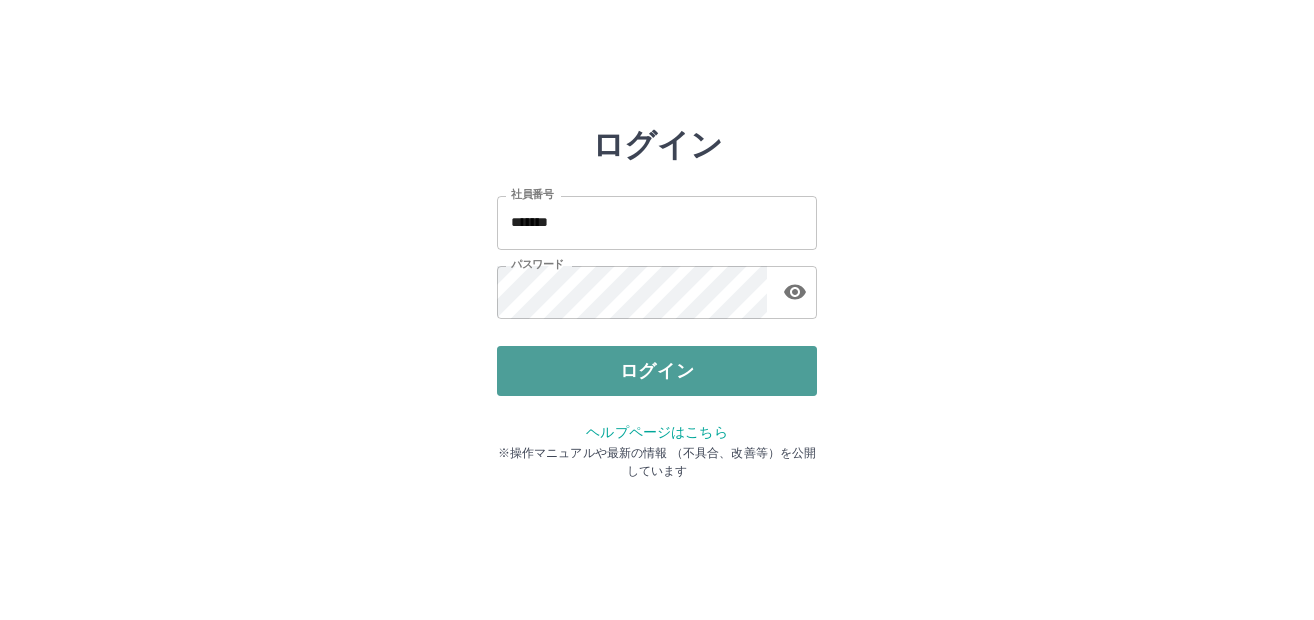 click on "ログイン" at bounding box center (657, 371) 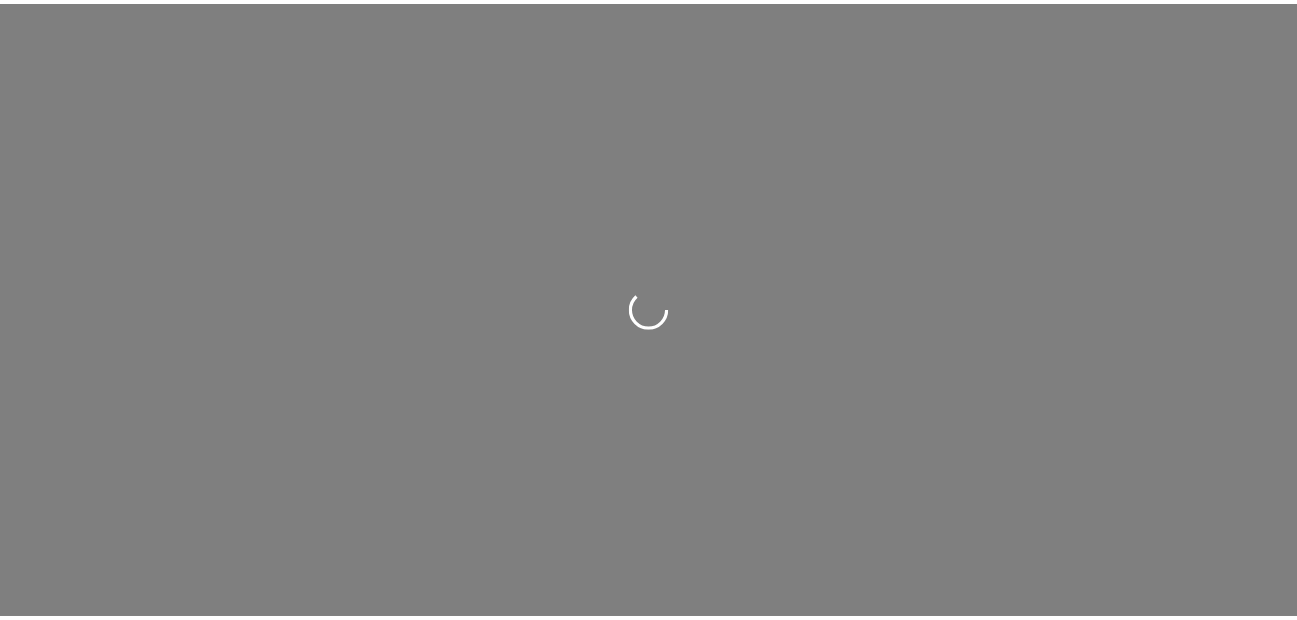 scroll, scrollTop: 0, scrollLeft: 0, axis: both 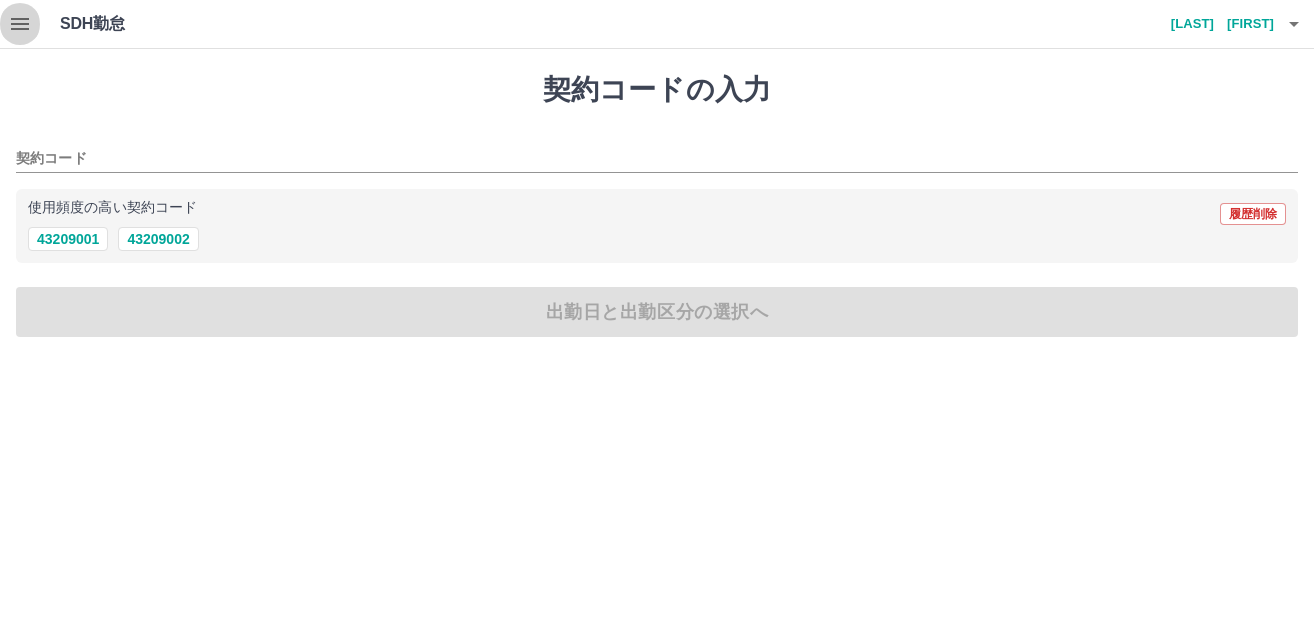 click 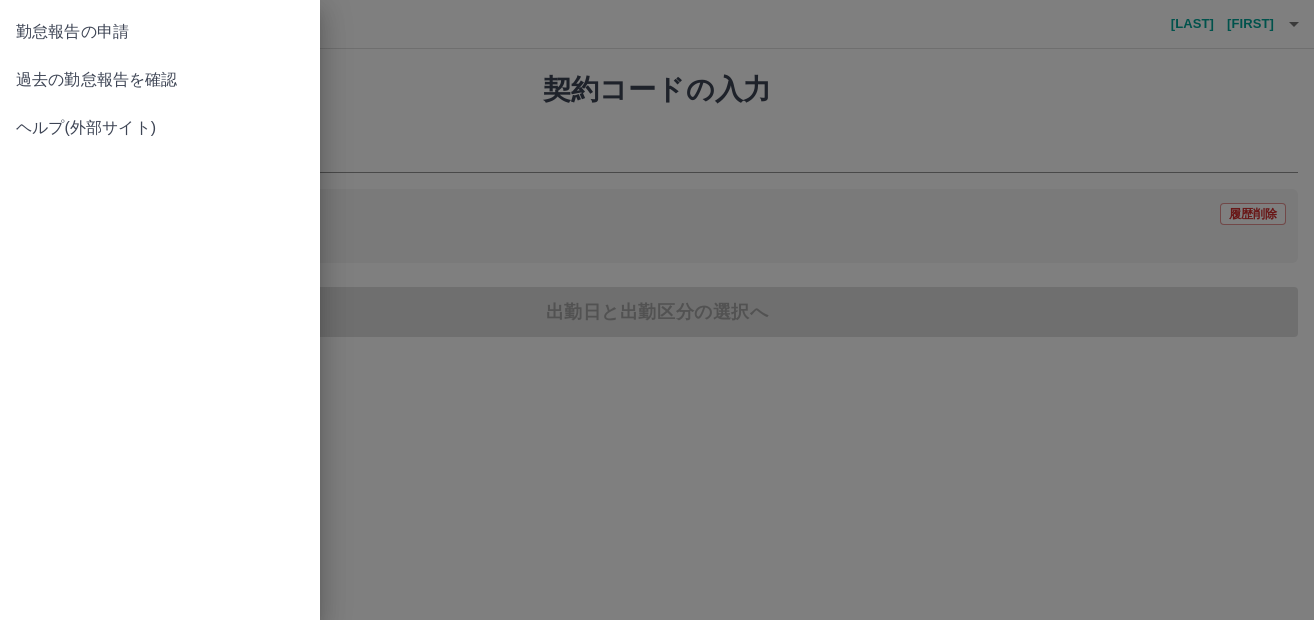 click on "過去の勤怠報告を確認" at bounding box center [160, 80] 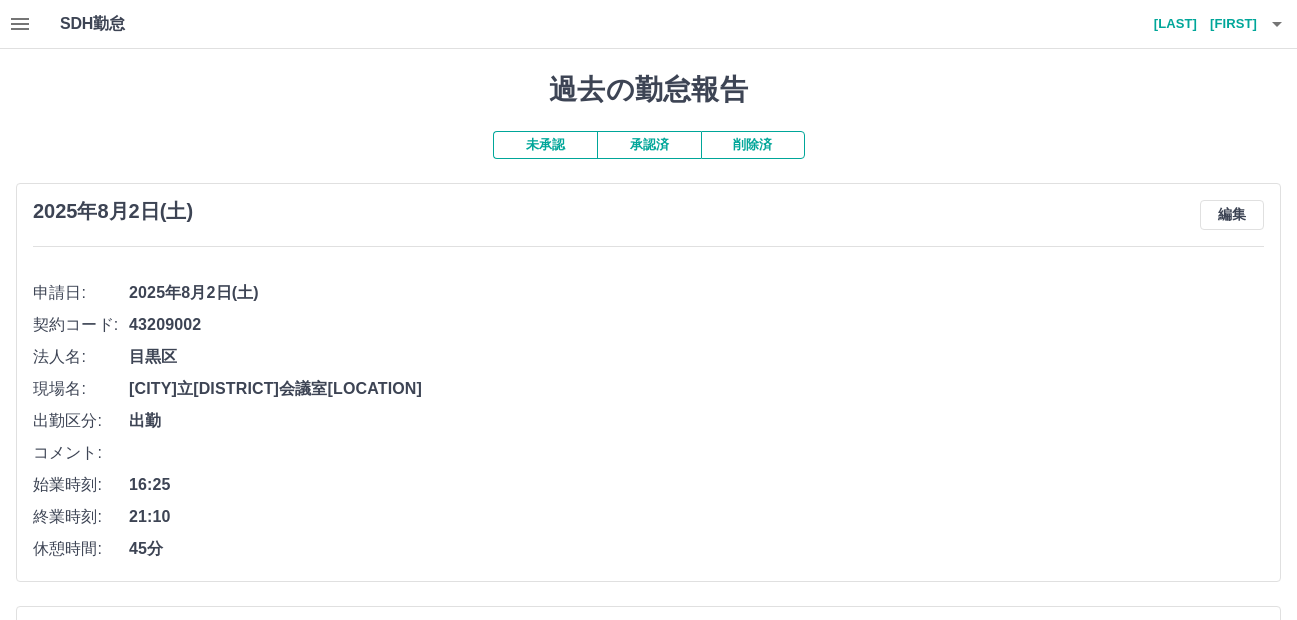 click on "承認済" at bounding box center [649, 145] 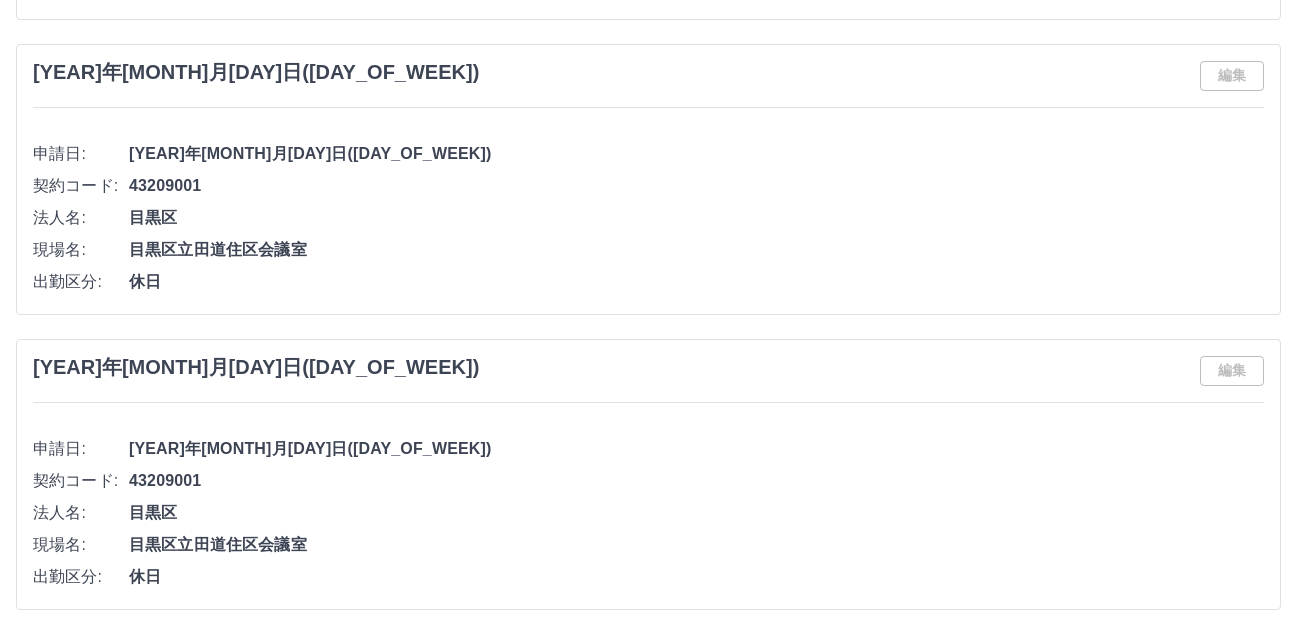 scroll, scrollTop: 7782, scrollLeft: 0, axis: vertical 